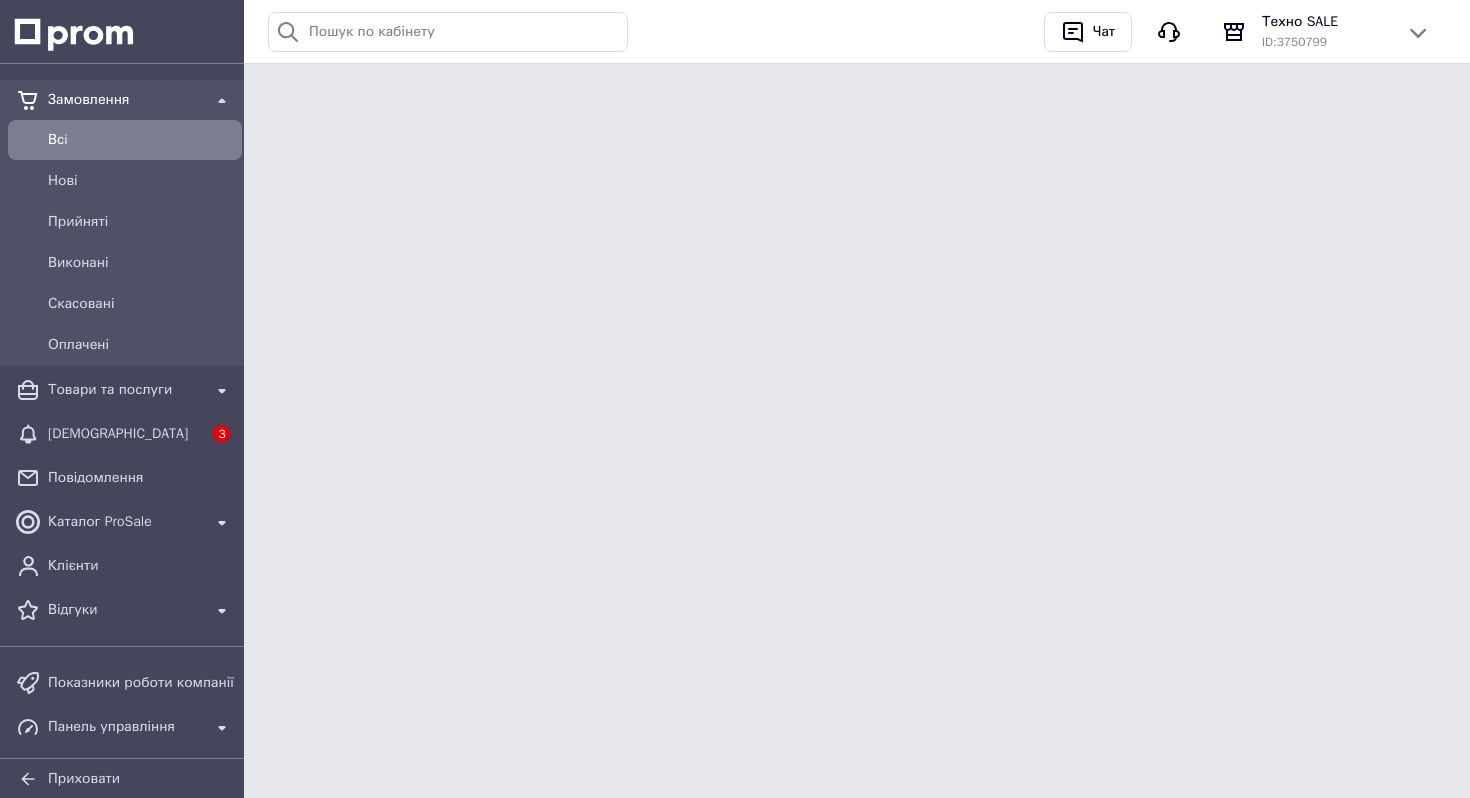 scroll, scrollTop: 0, scrollLeft: 0, axis: both 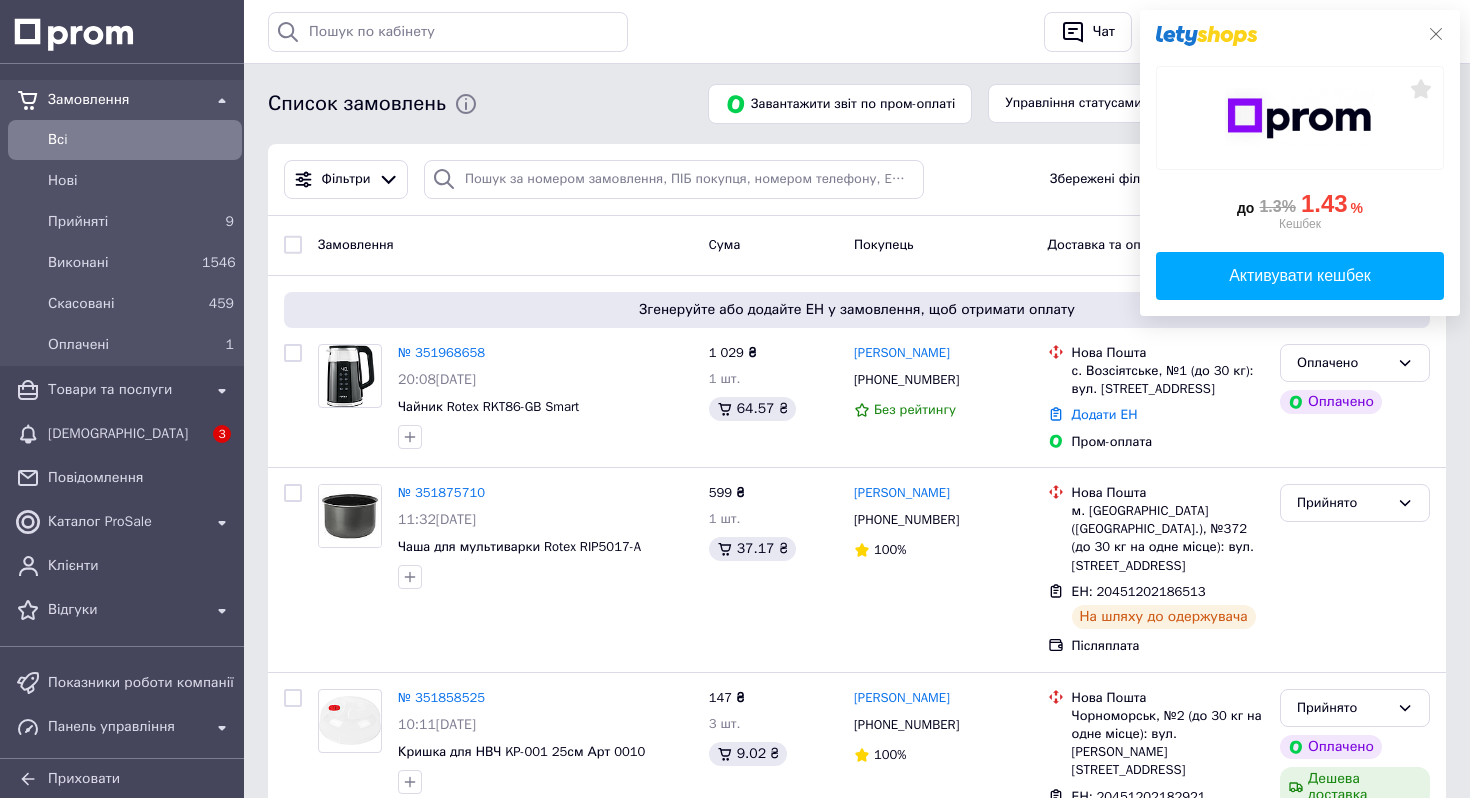 click 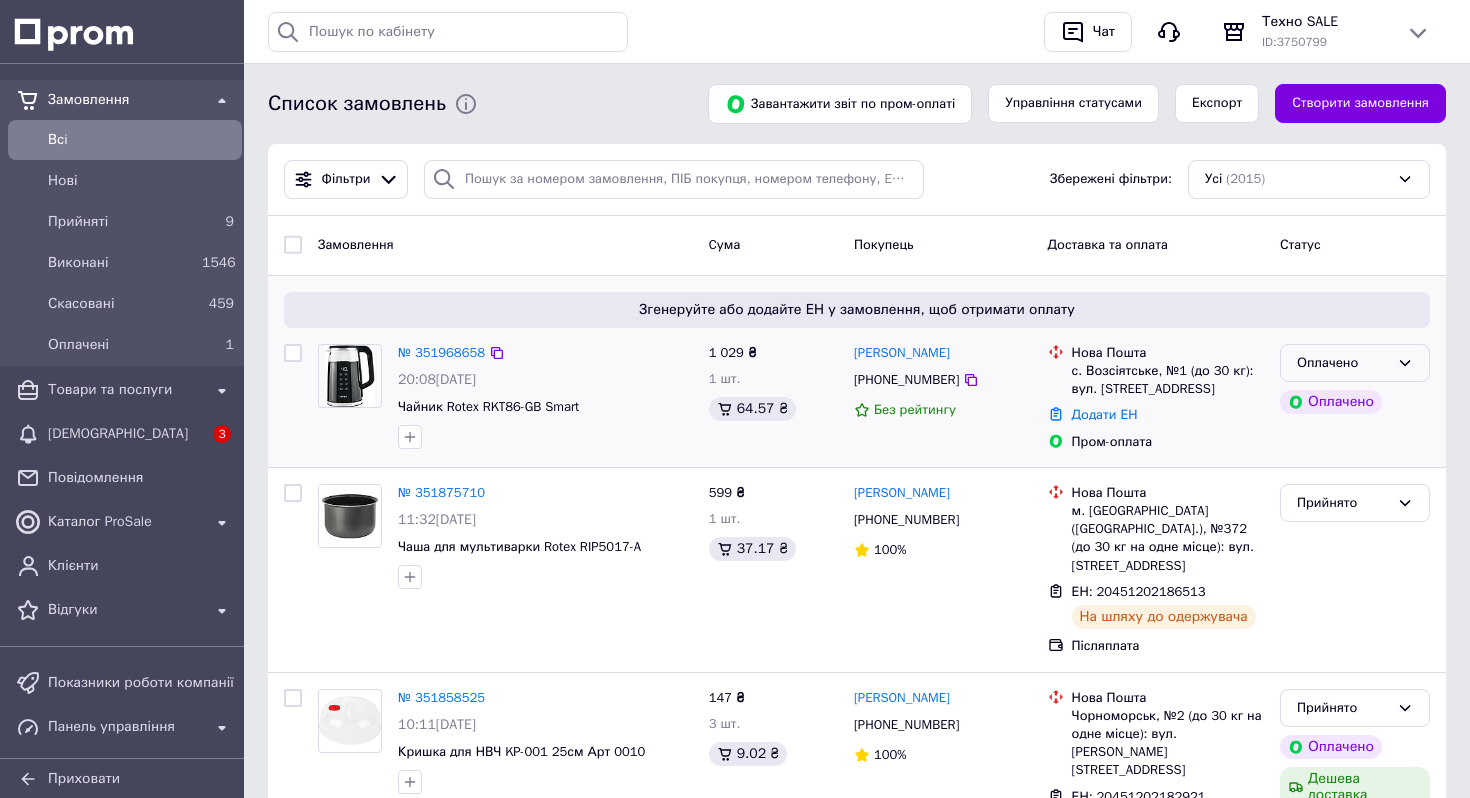 click on "Оплачено" at bounding box center [1343, 363] 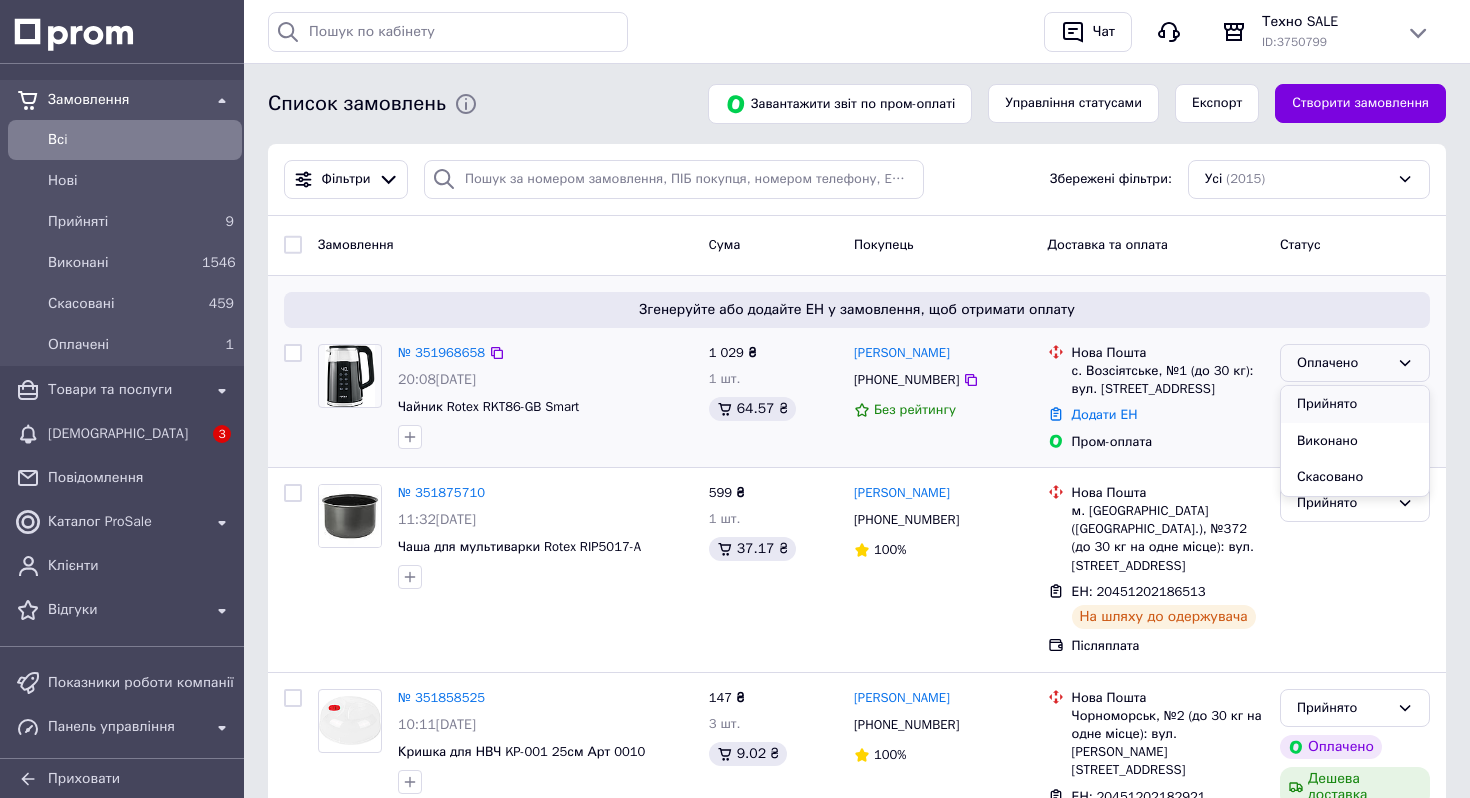 click on "Прийнято" at bounding box center (1355, 404) 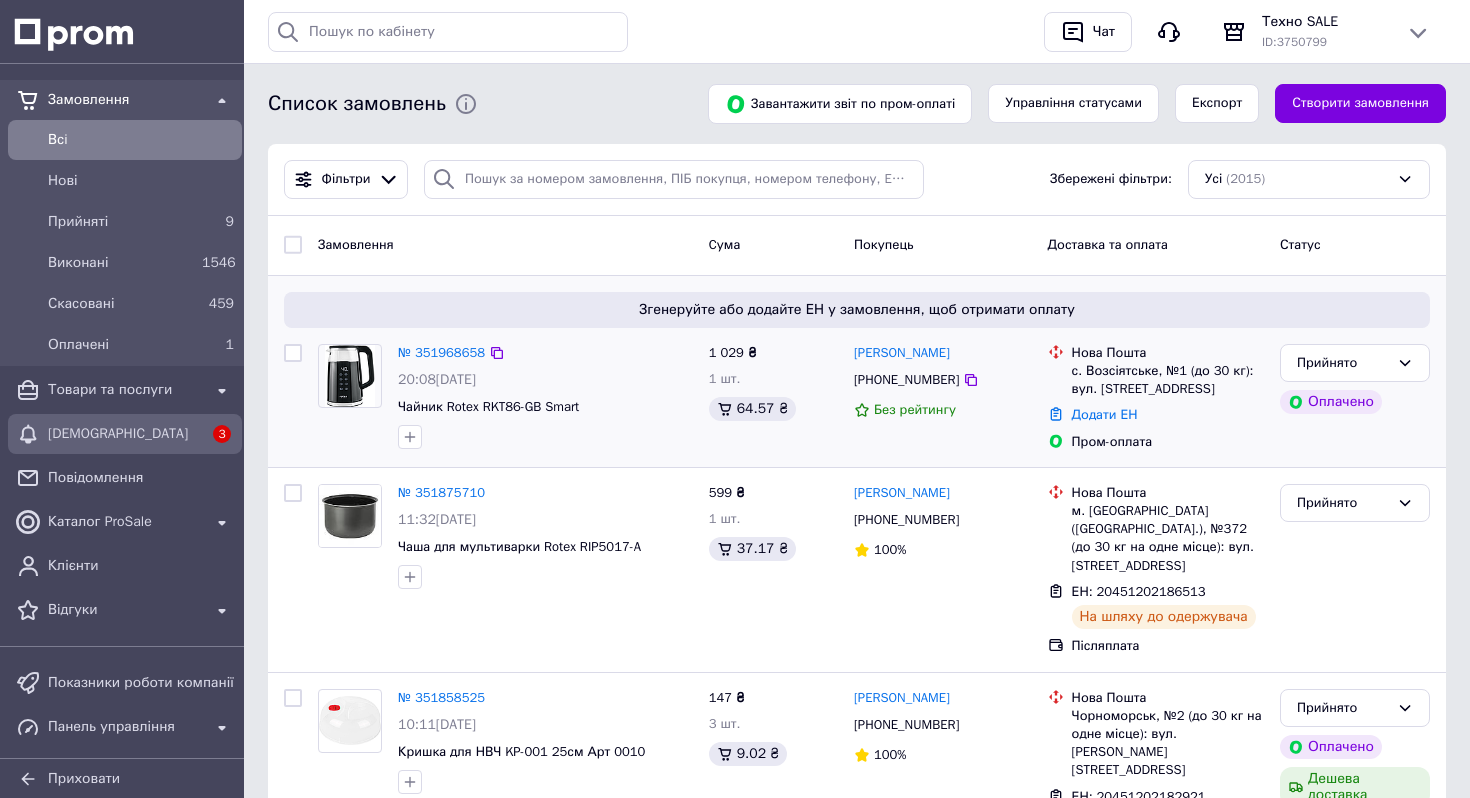 click on "[DEMOGRAPHIC_DATA]" at bounding box center [125, 434] 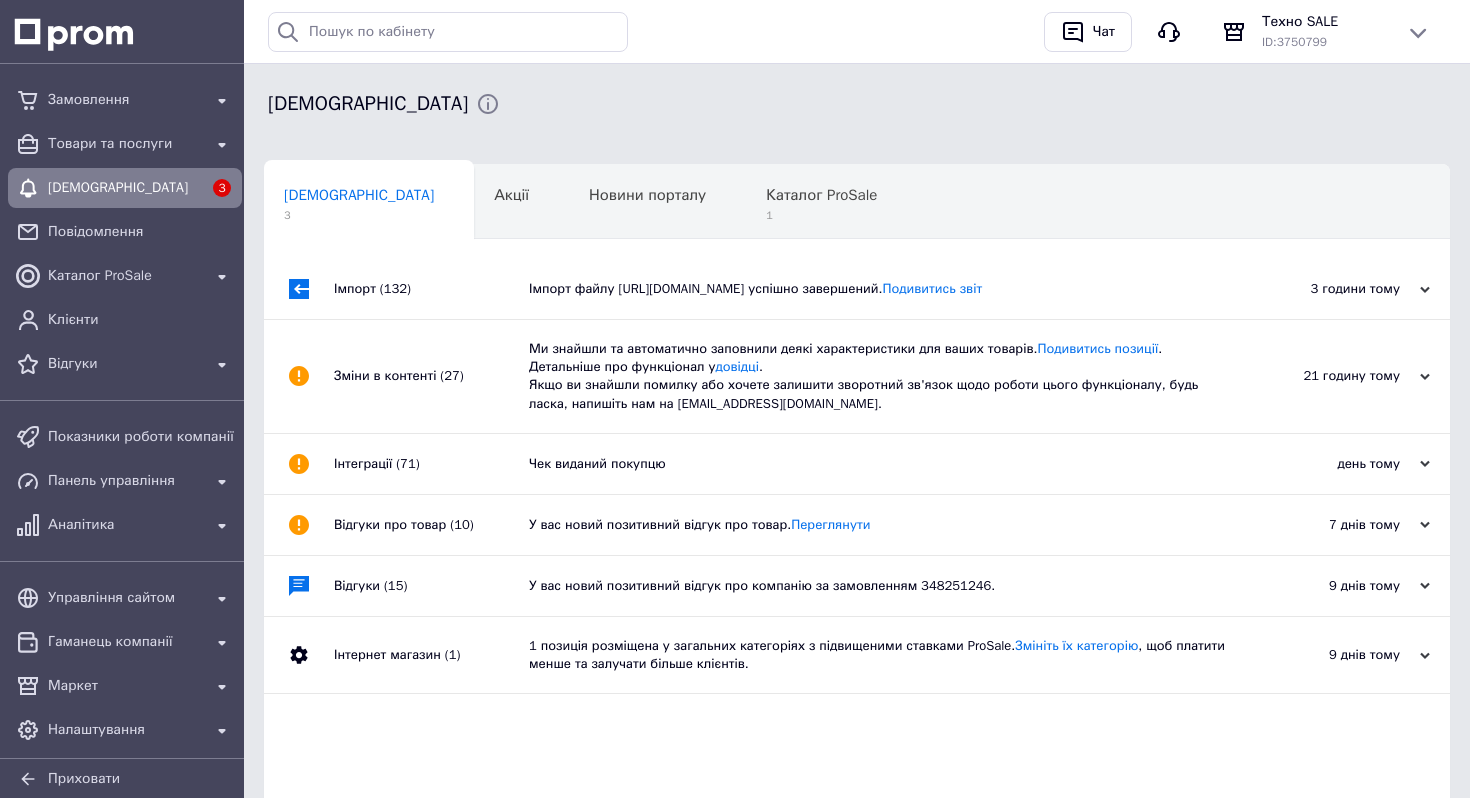 click on "Імпорт   (132)" at bounding box center (431, 289) 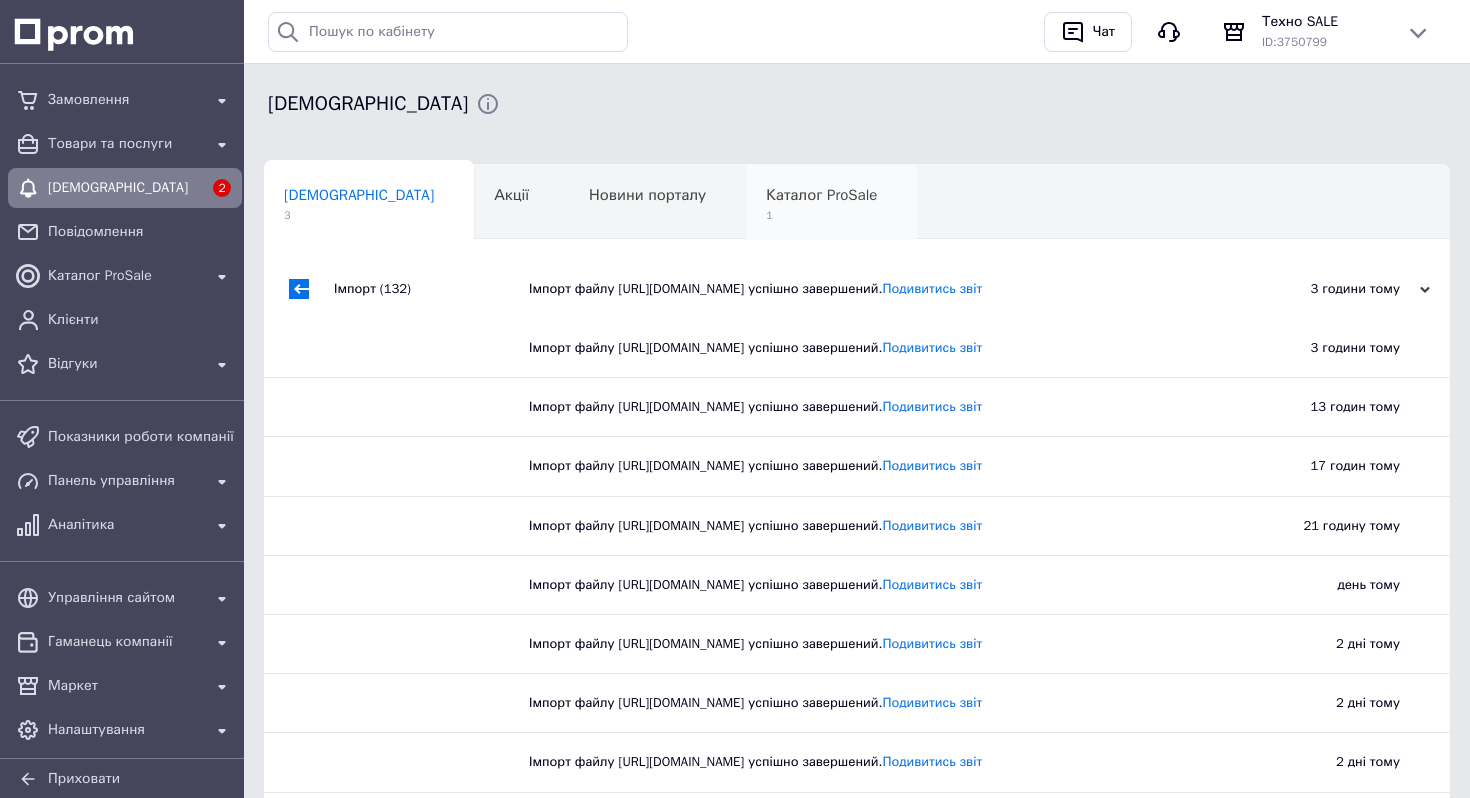 click on "Каталог ProSale" at bounding box center (821, 195) 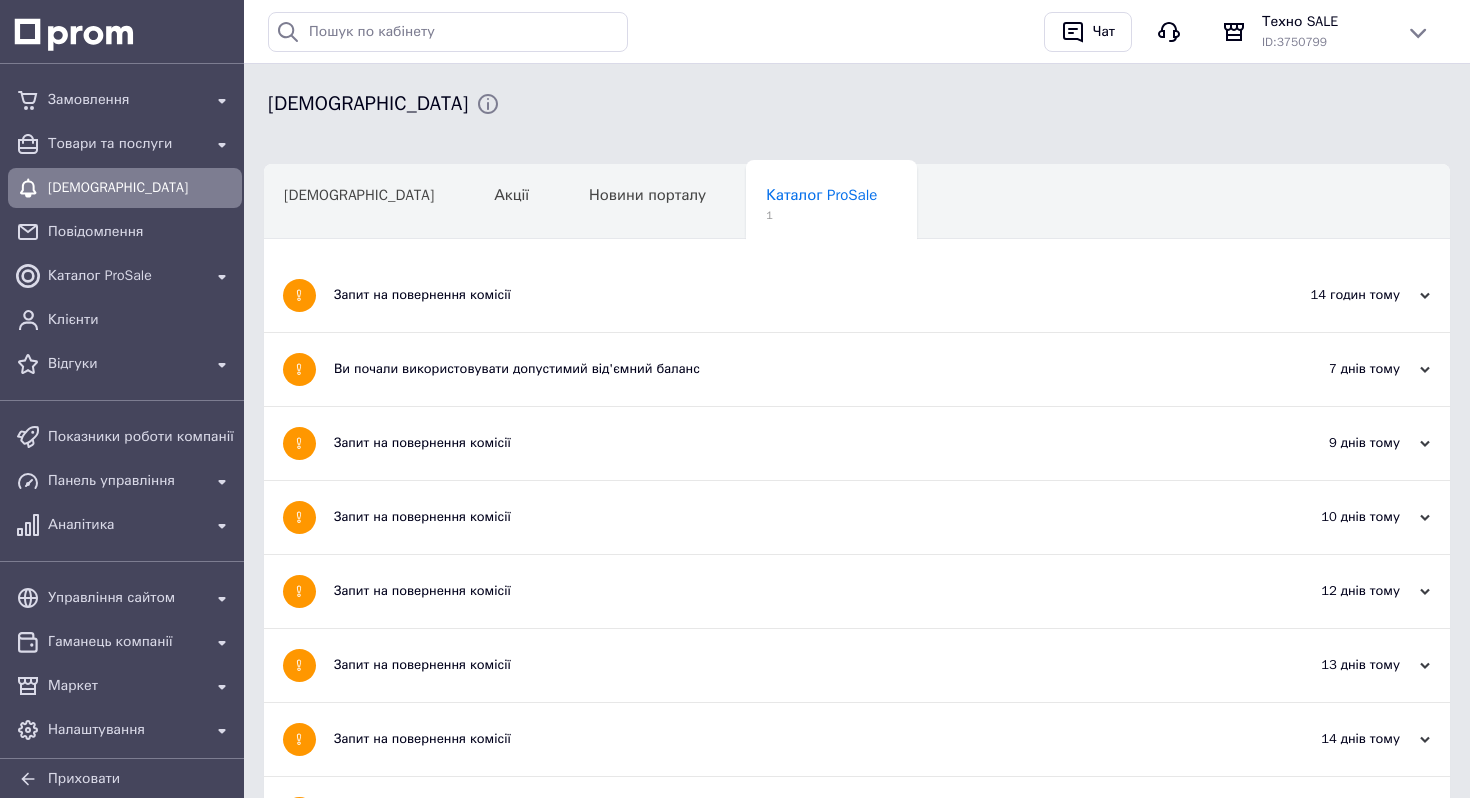 click on "Запит на повернення комісії" at bounding box center (782, 295) 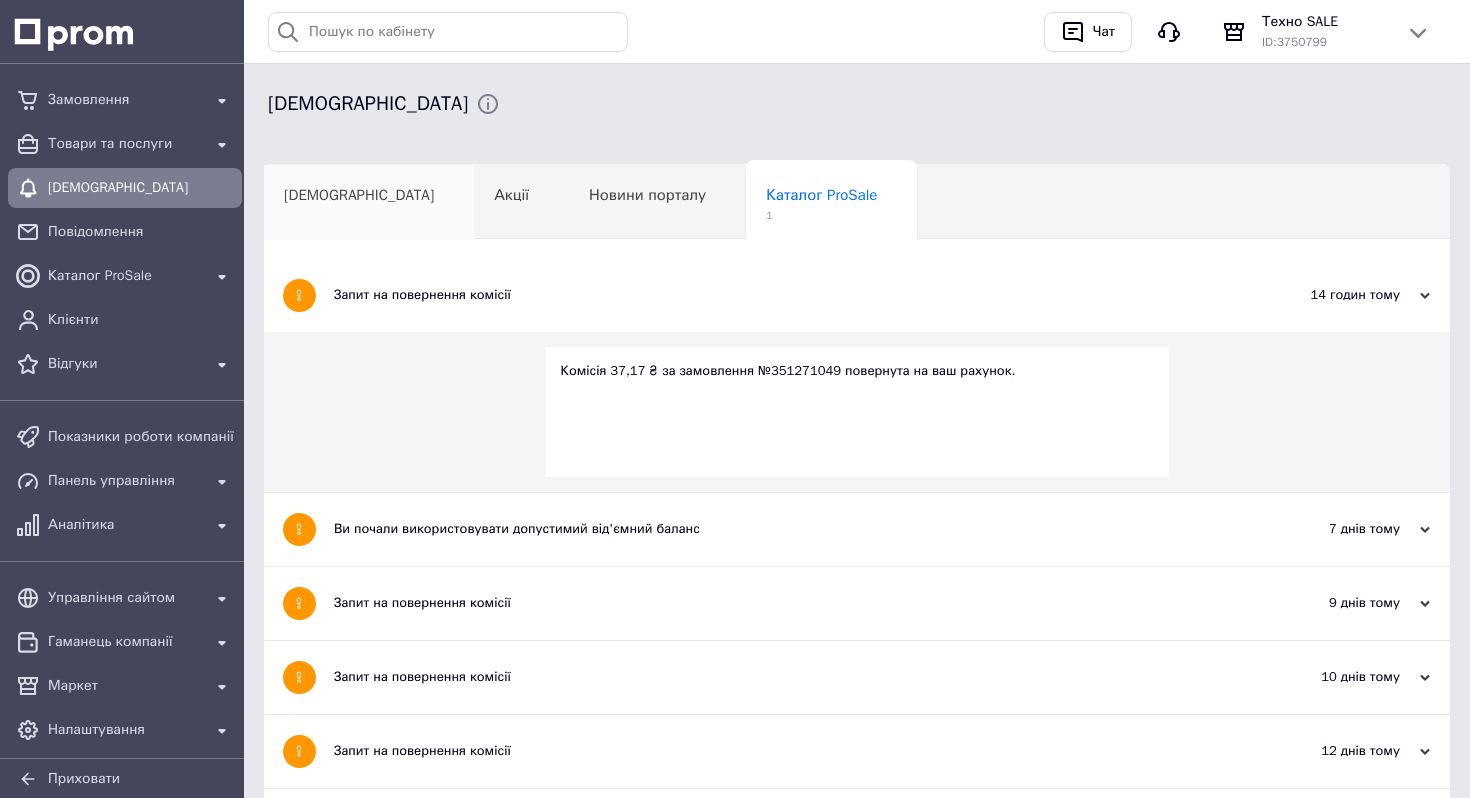 click on "[DEMOGRAPHIC_DATA]" at bounding box center [369, 203] 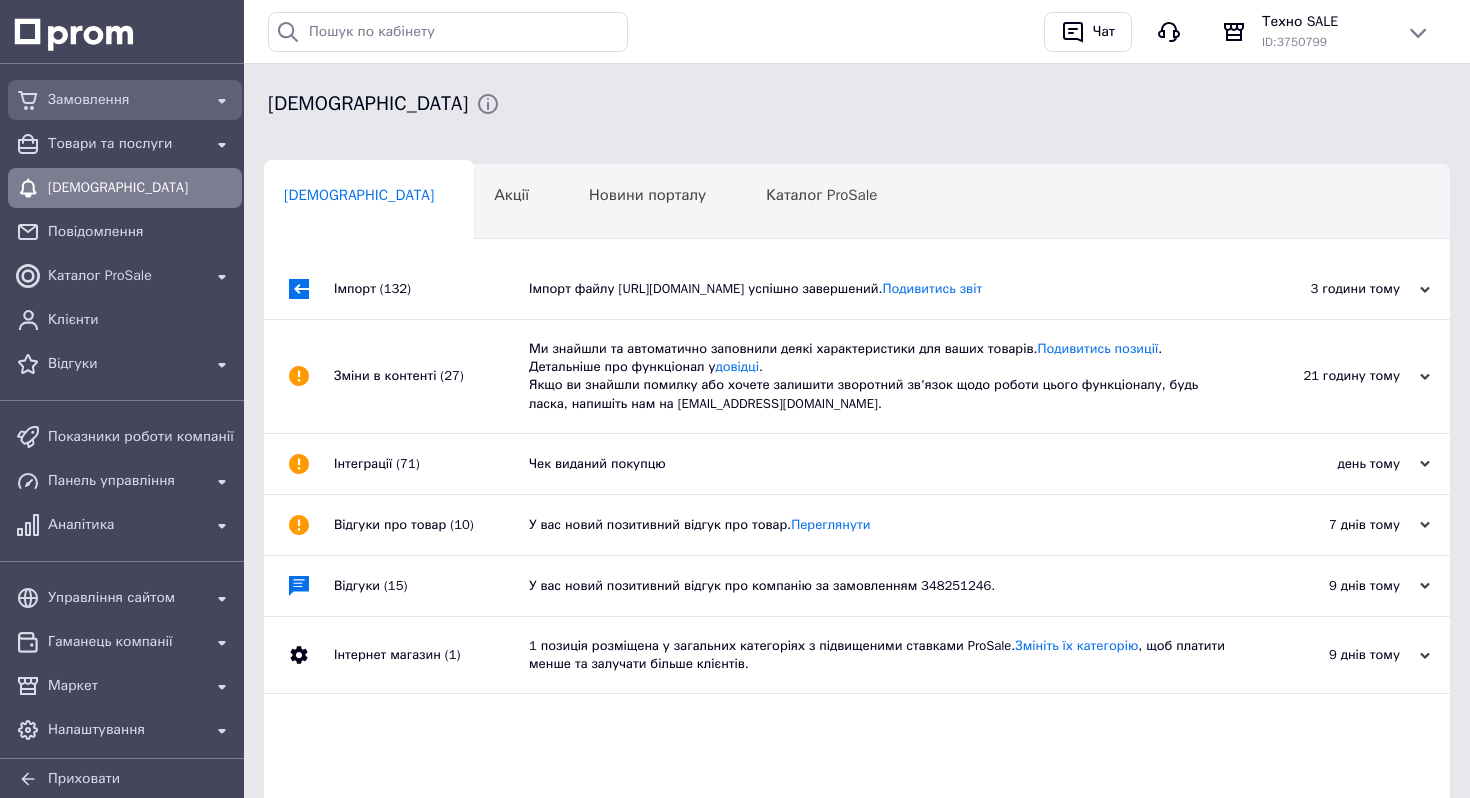 click on "Замовлення" at bounding box center (125, 100) 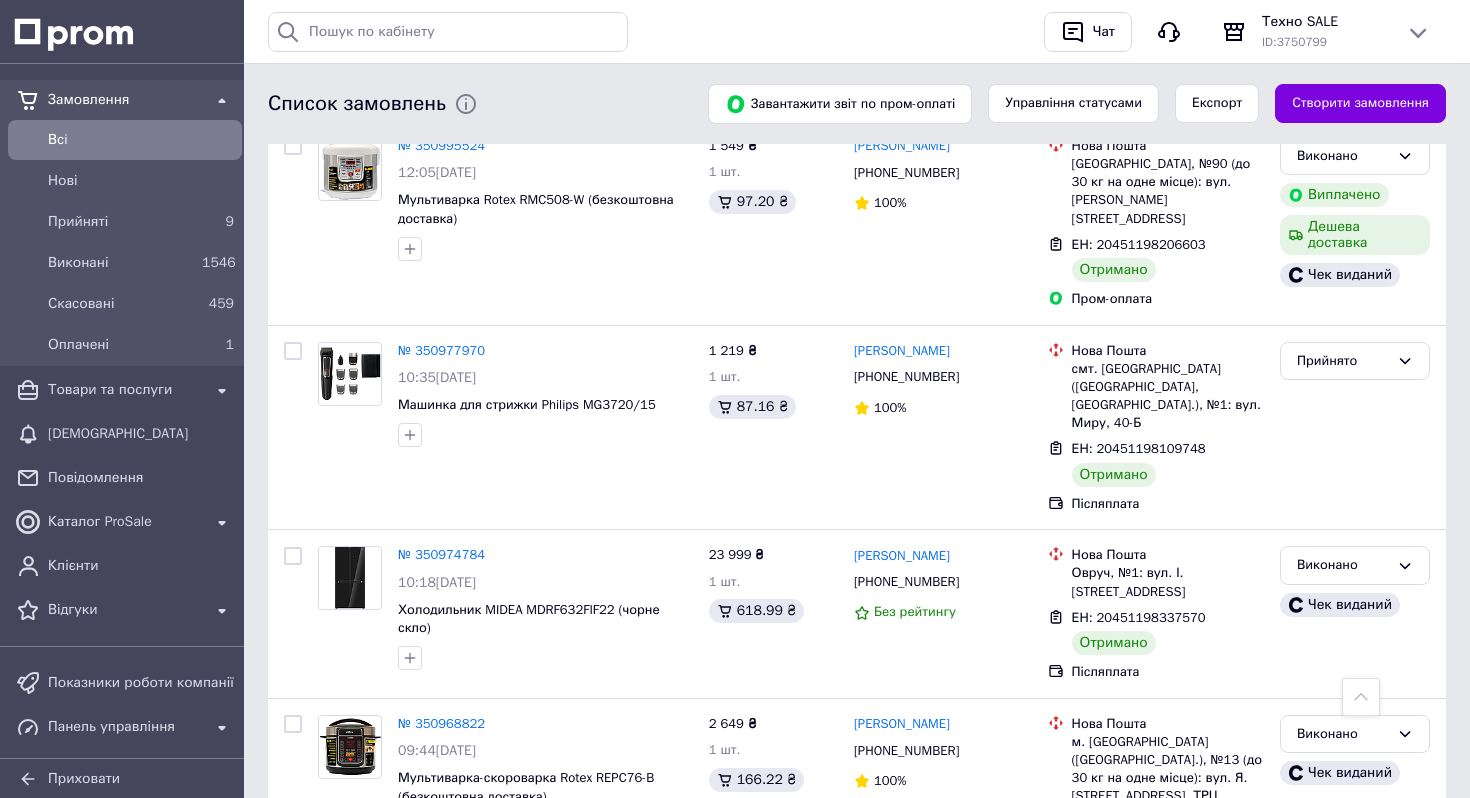 scroll, scrollTop: 2304, scrollLeft: 0, axis: vertical 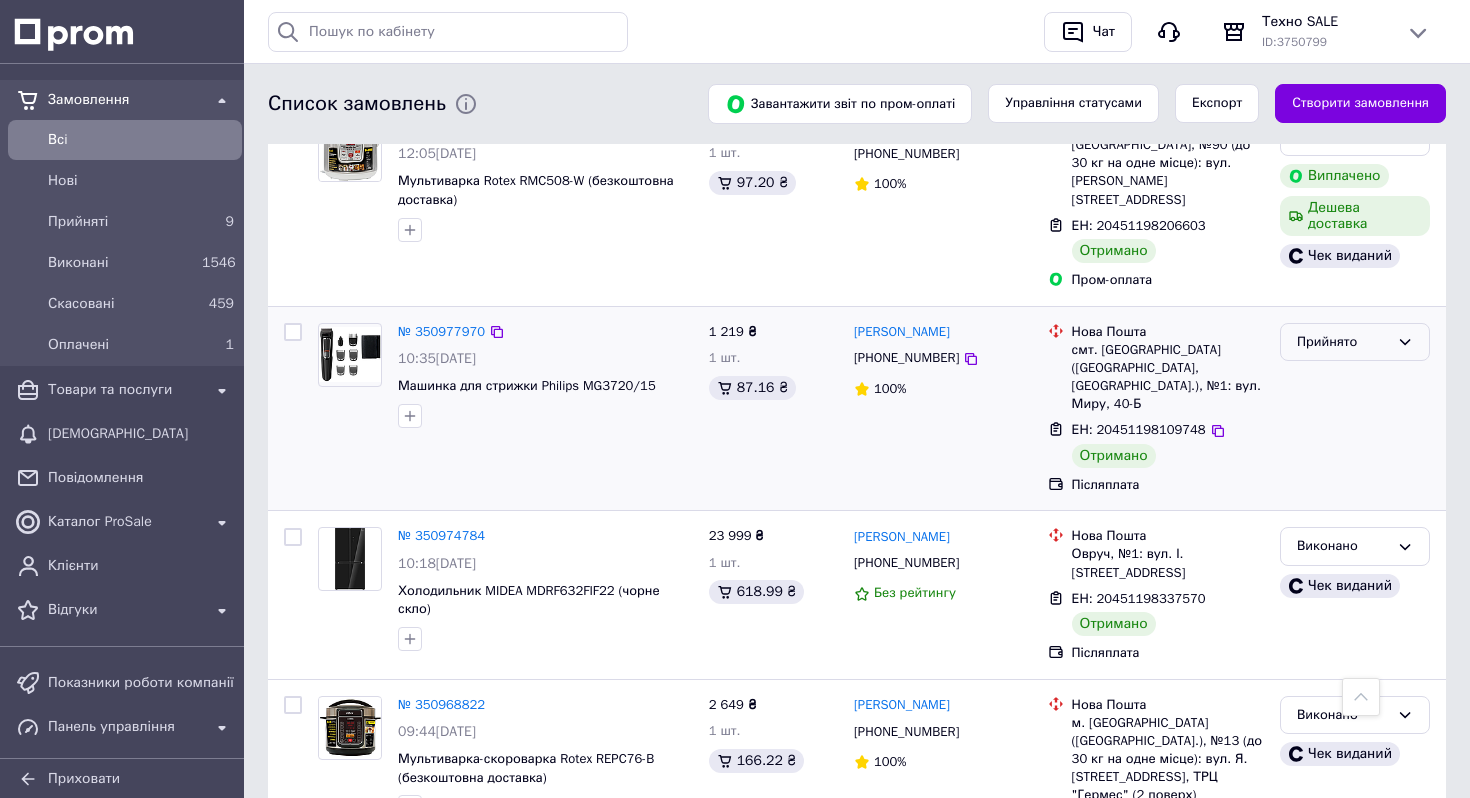 click on "Прийнято" at bounding box center (1355, 342) 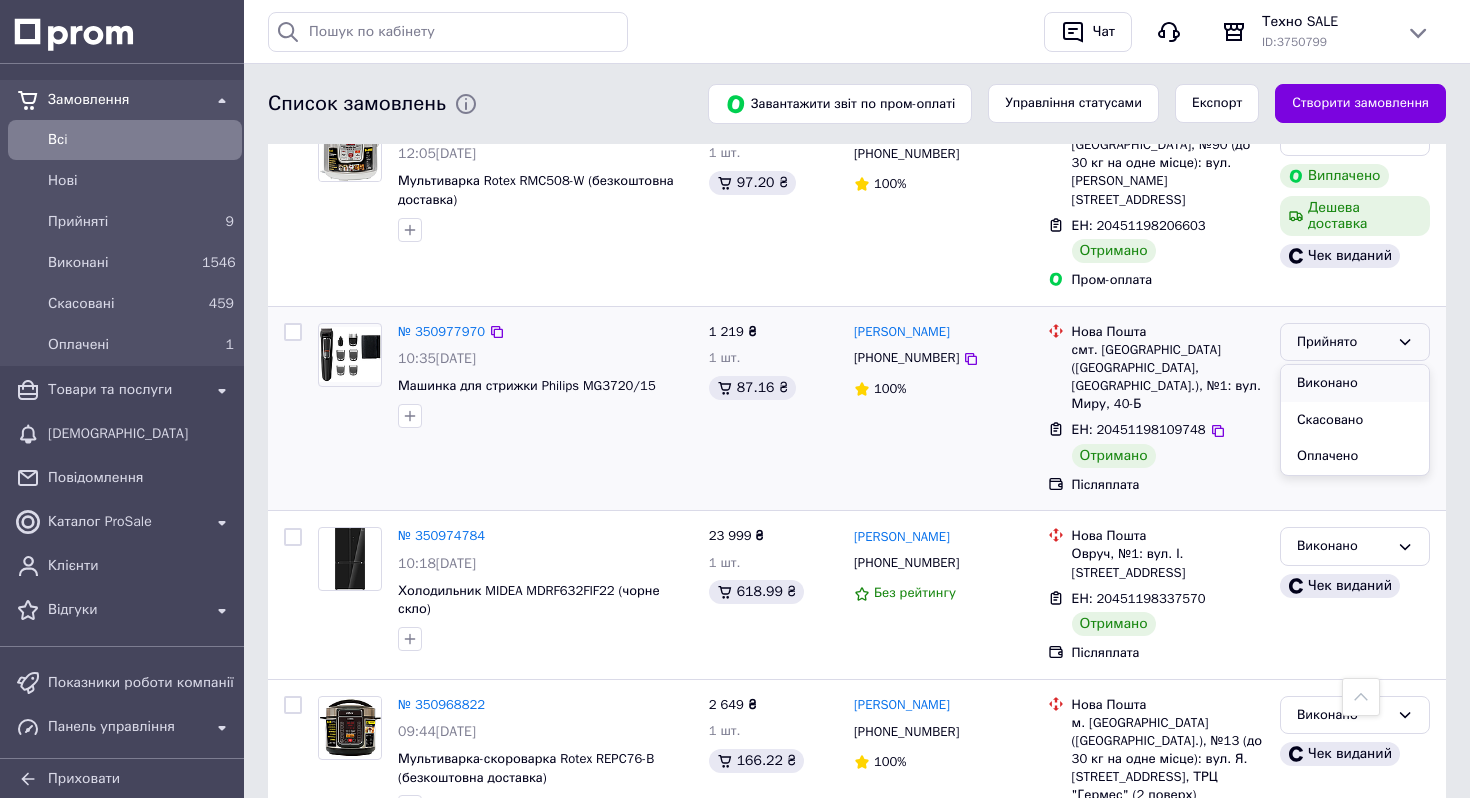 click on "Виконано" at bounding box center [1355, 383] 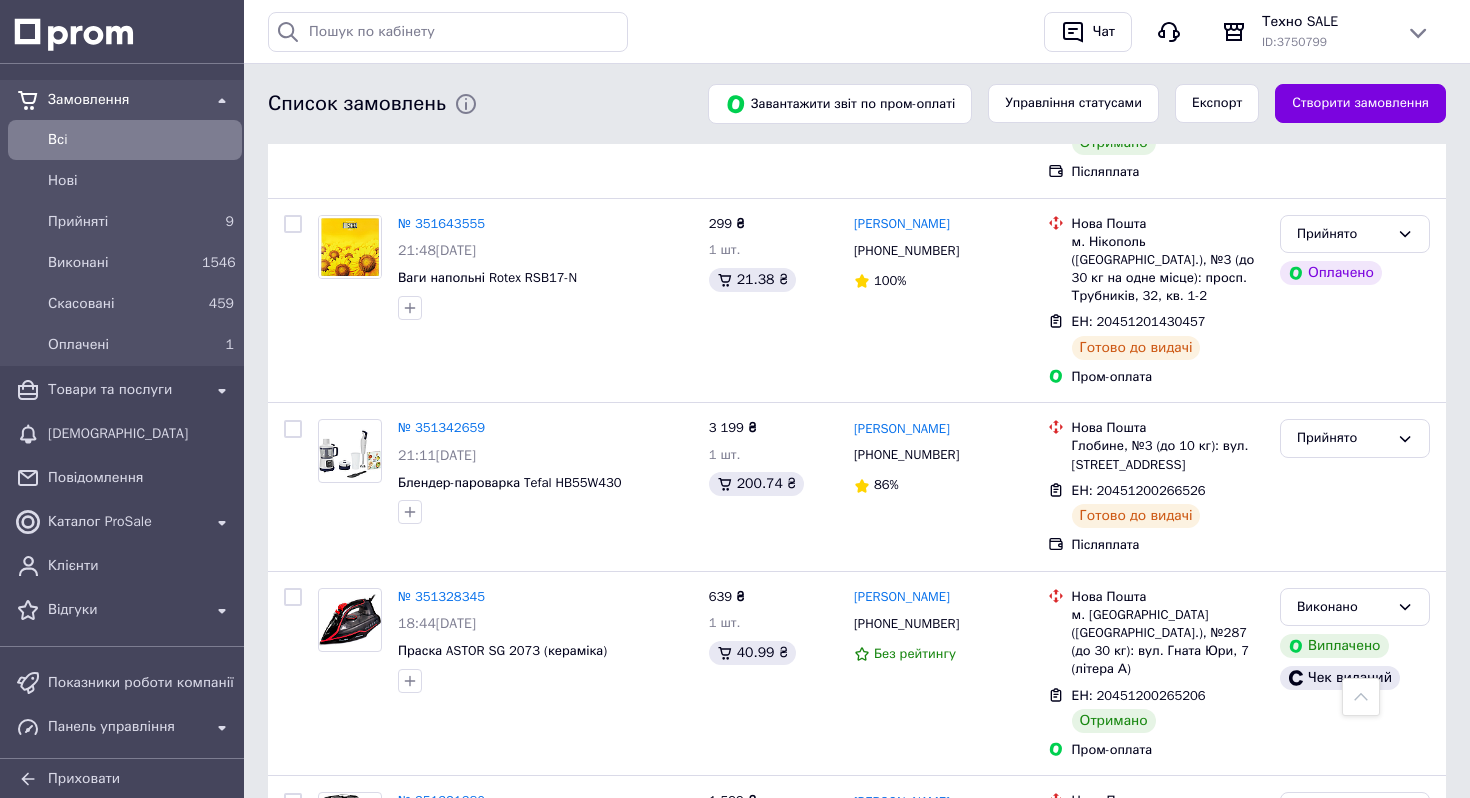 scroll, scrollTop: 794, scrollLeft: 0, axis: vertical 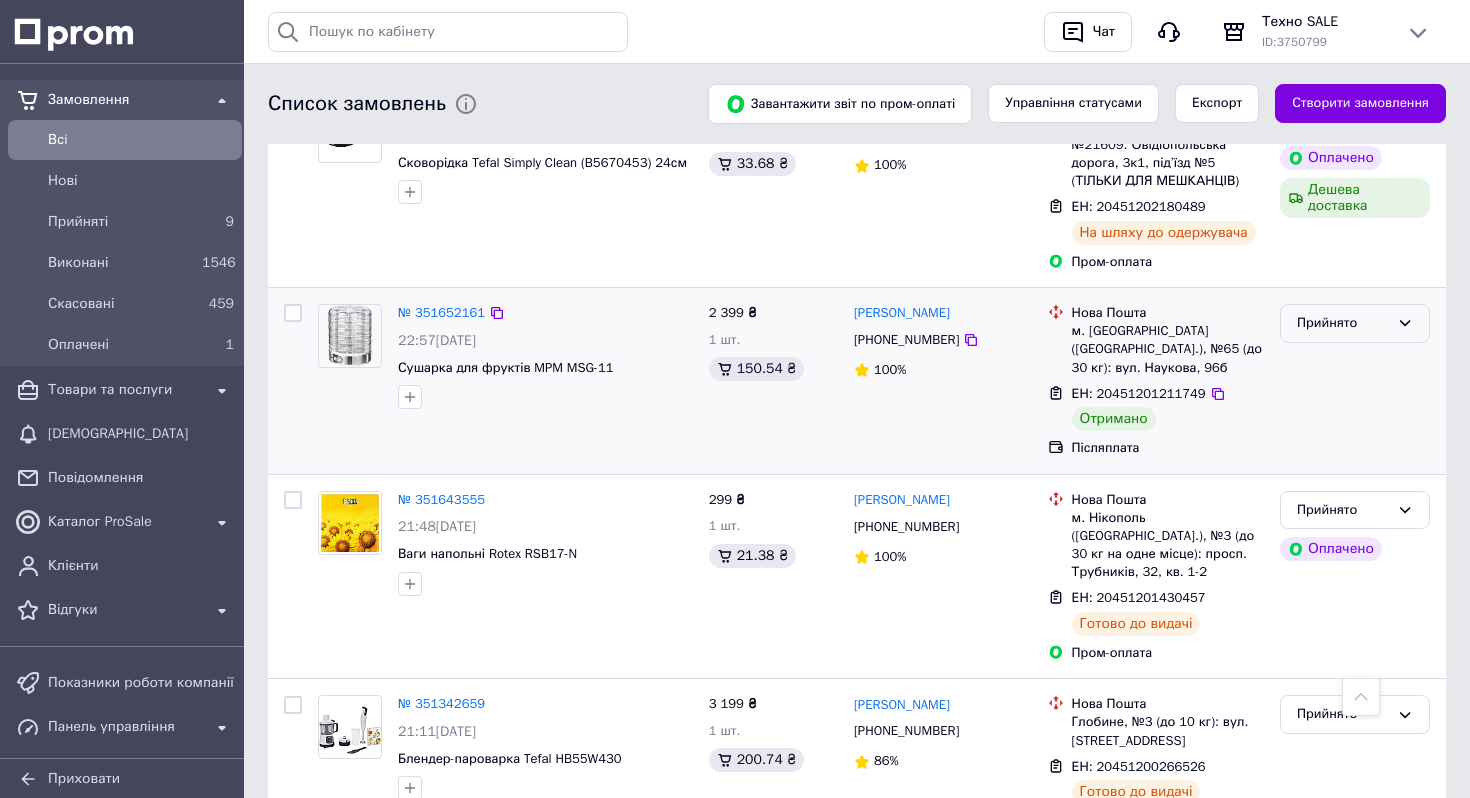 click on "Прийнято" at bounding box center (1343, 323) 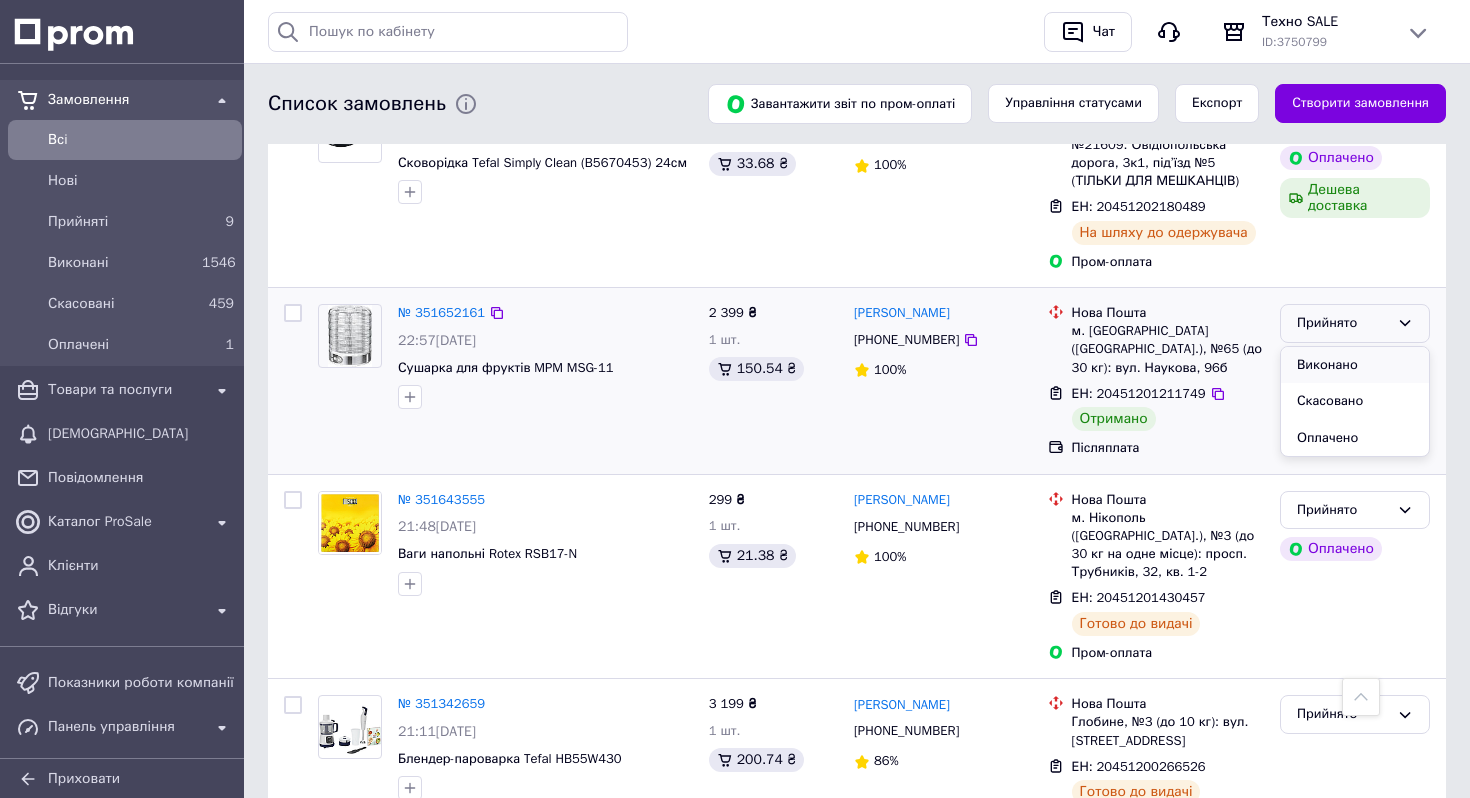 click on "Виконано" at bounding box center [1355, 365] 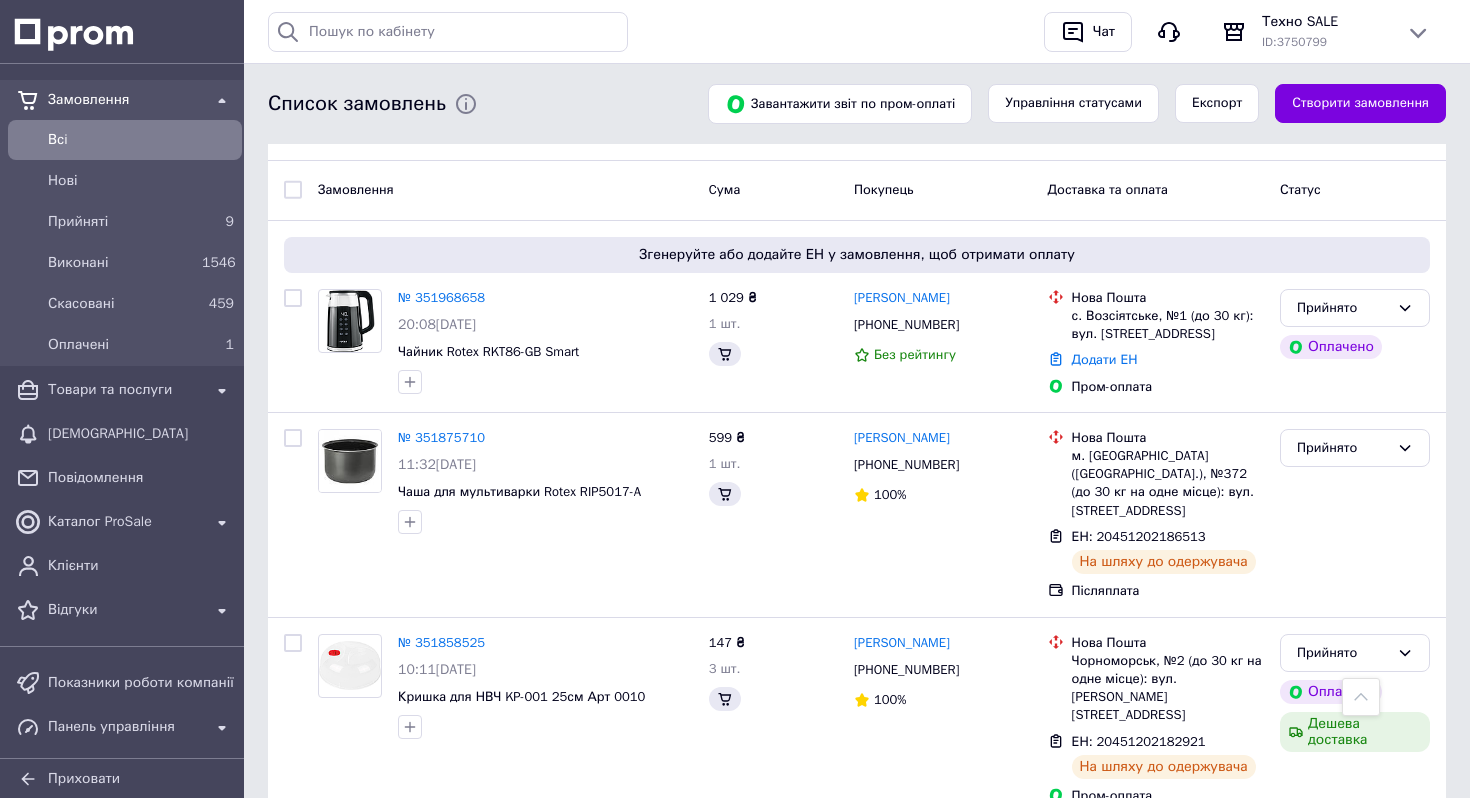 scroll, scrollTop: 0, scrollLeft: 0, axis: both 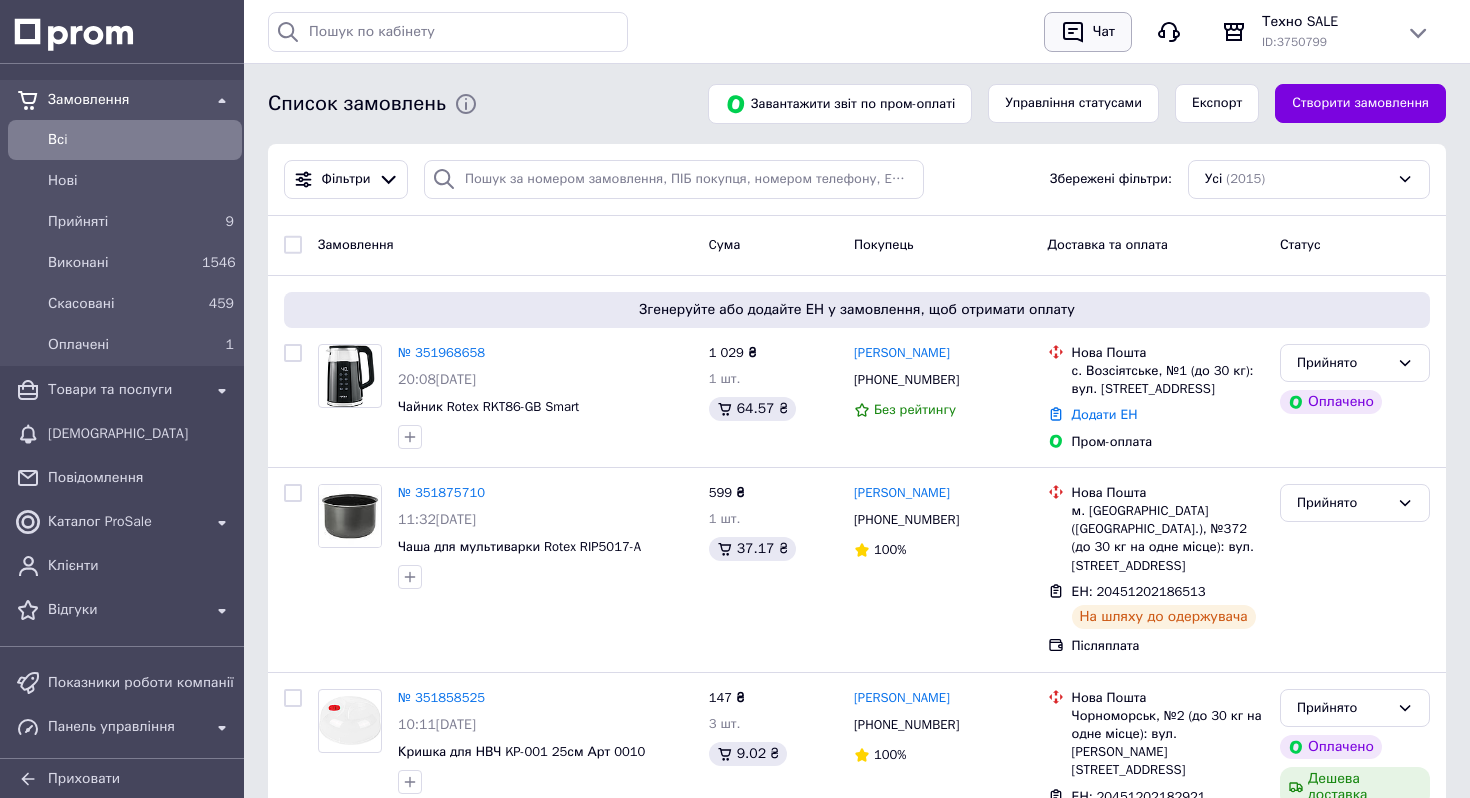 click on "Чат" at bounding box center [1104, 32] 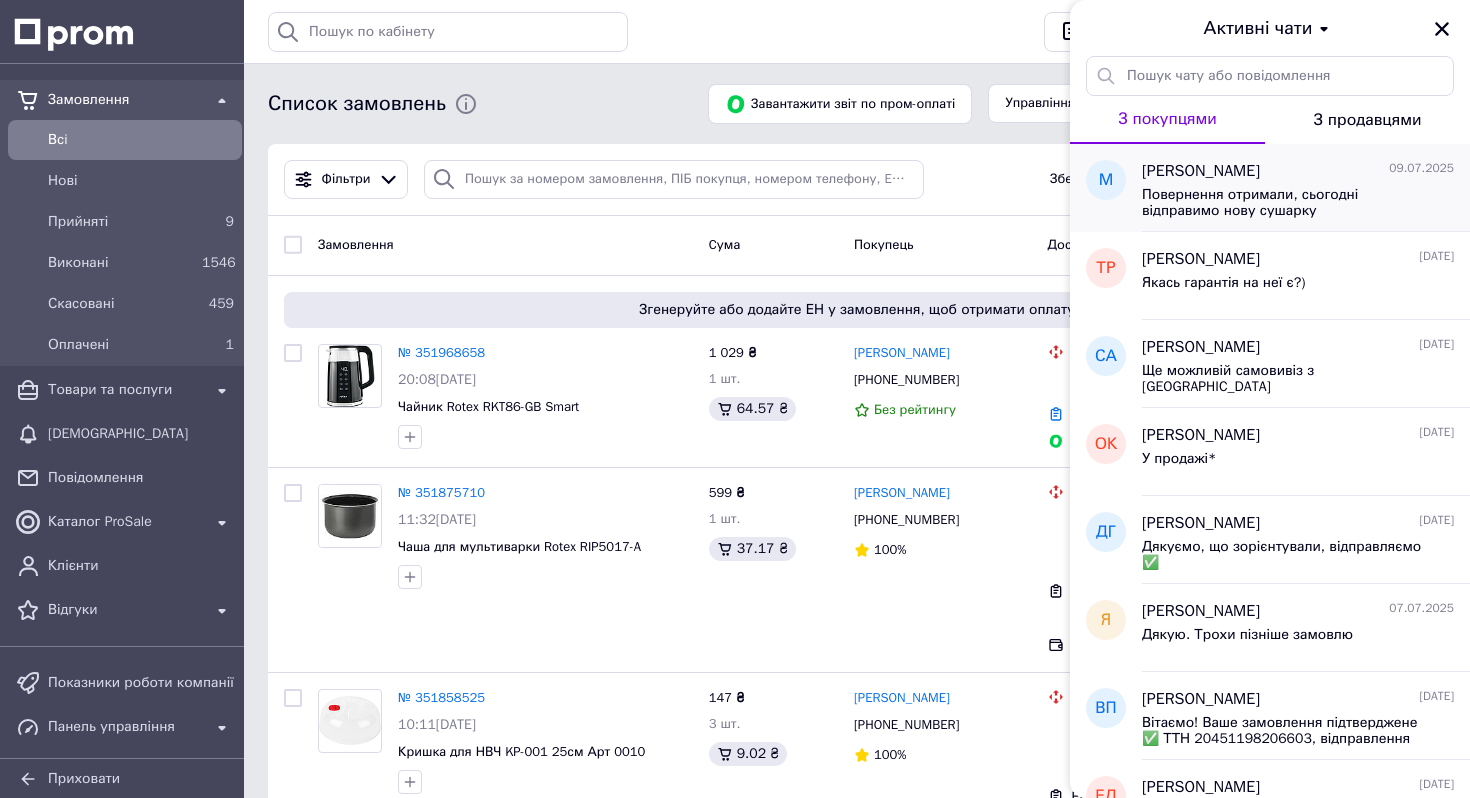 click on "[PERSON_NAME] [DATE] Повернення отримали, сьогодні відправимо нову сушарку" at bounding box center [1306, 188] 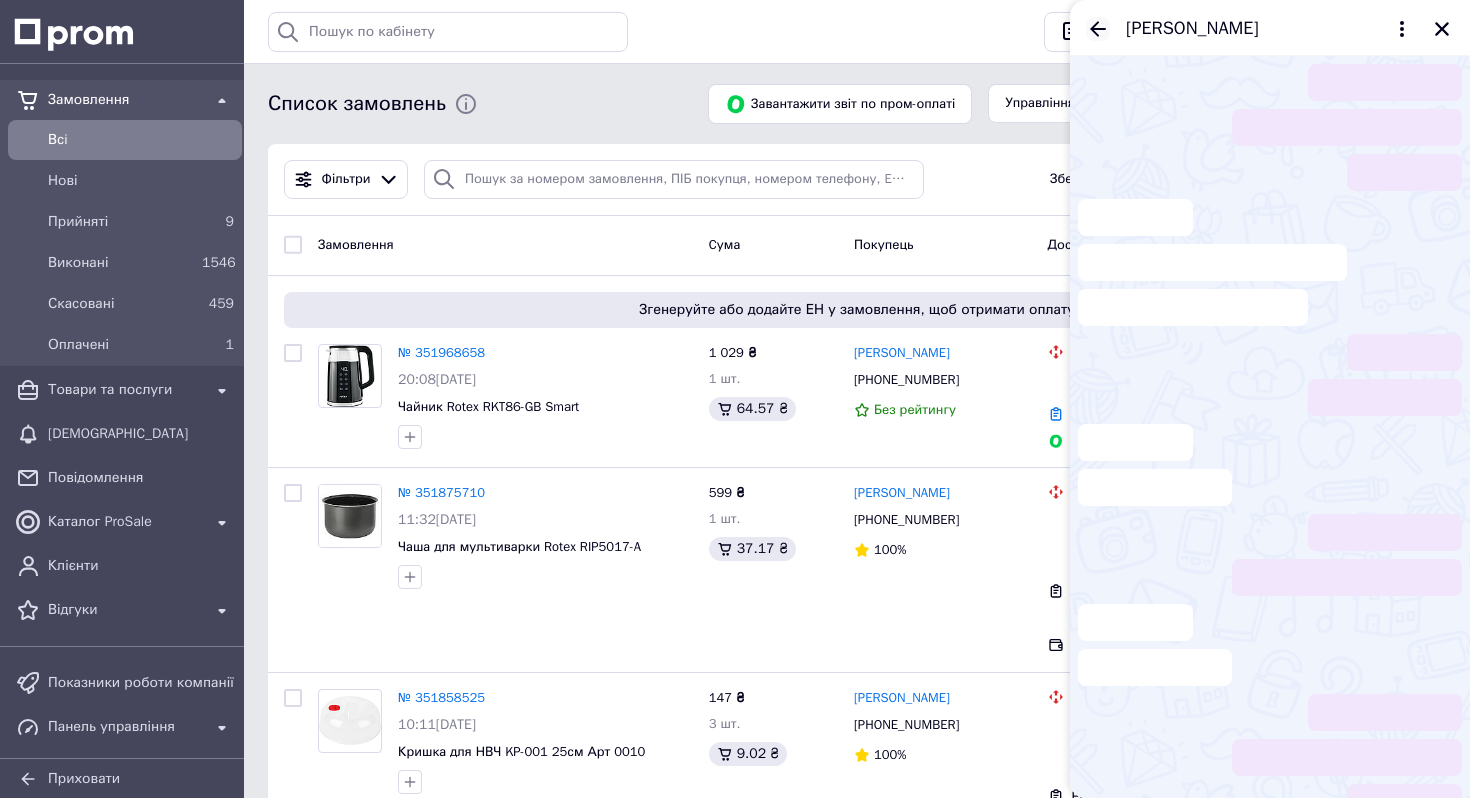 click 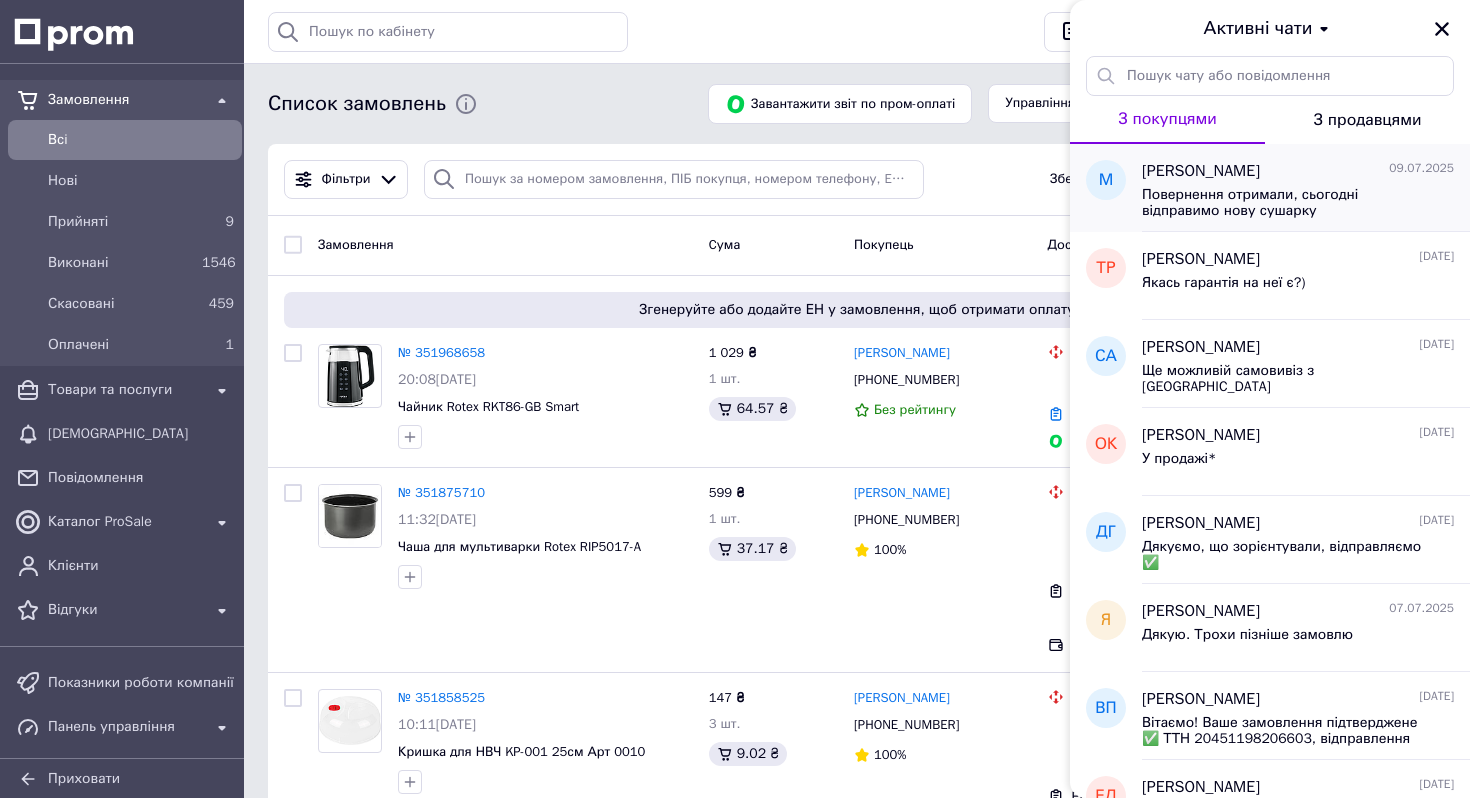 click on "Повернення отримали, сьогодні відправимо нову сушарку" at bounding box center [1298, 201] 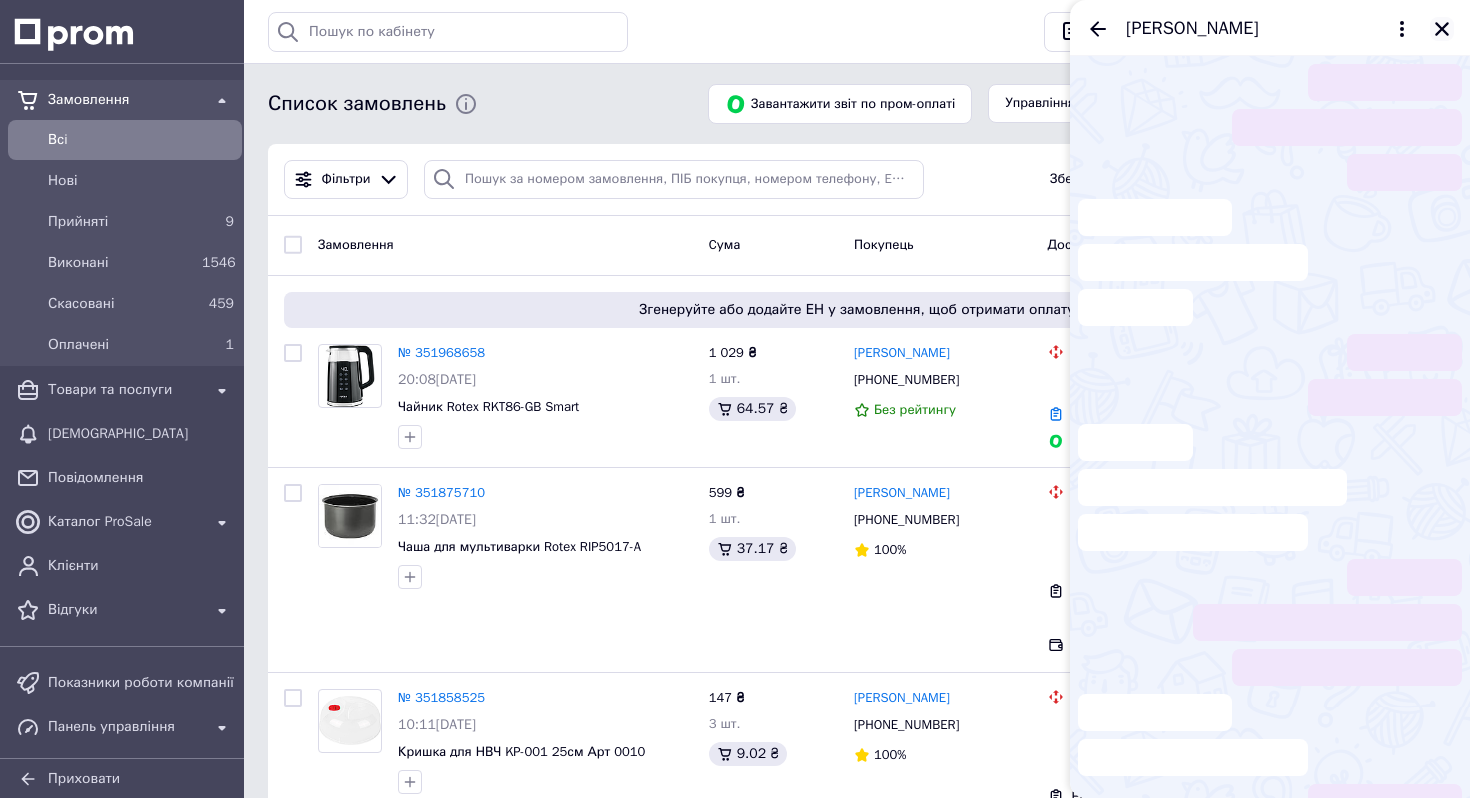 click 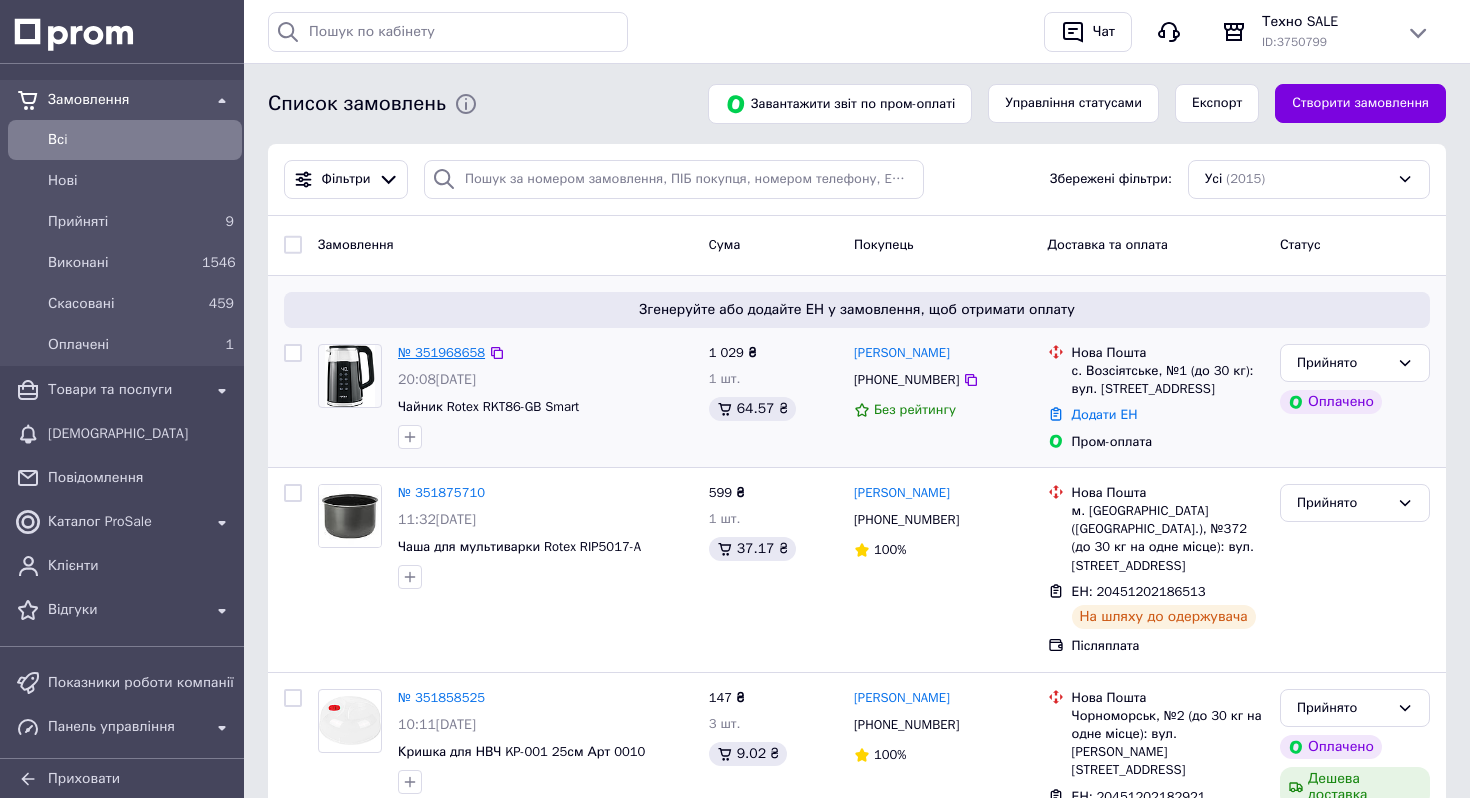 click on "№ 351968658" at bounding box center (441, 352) 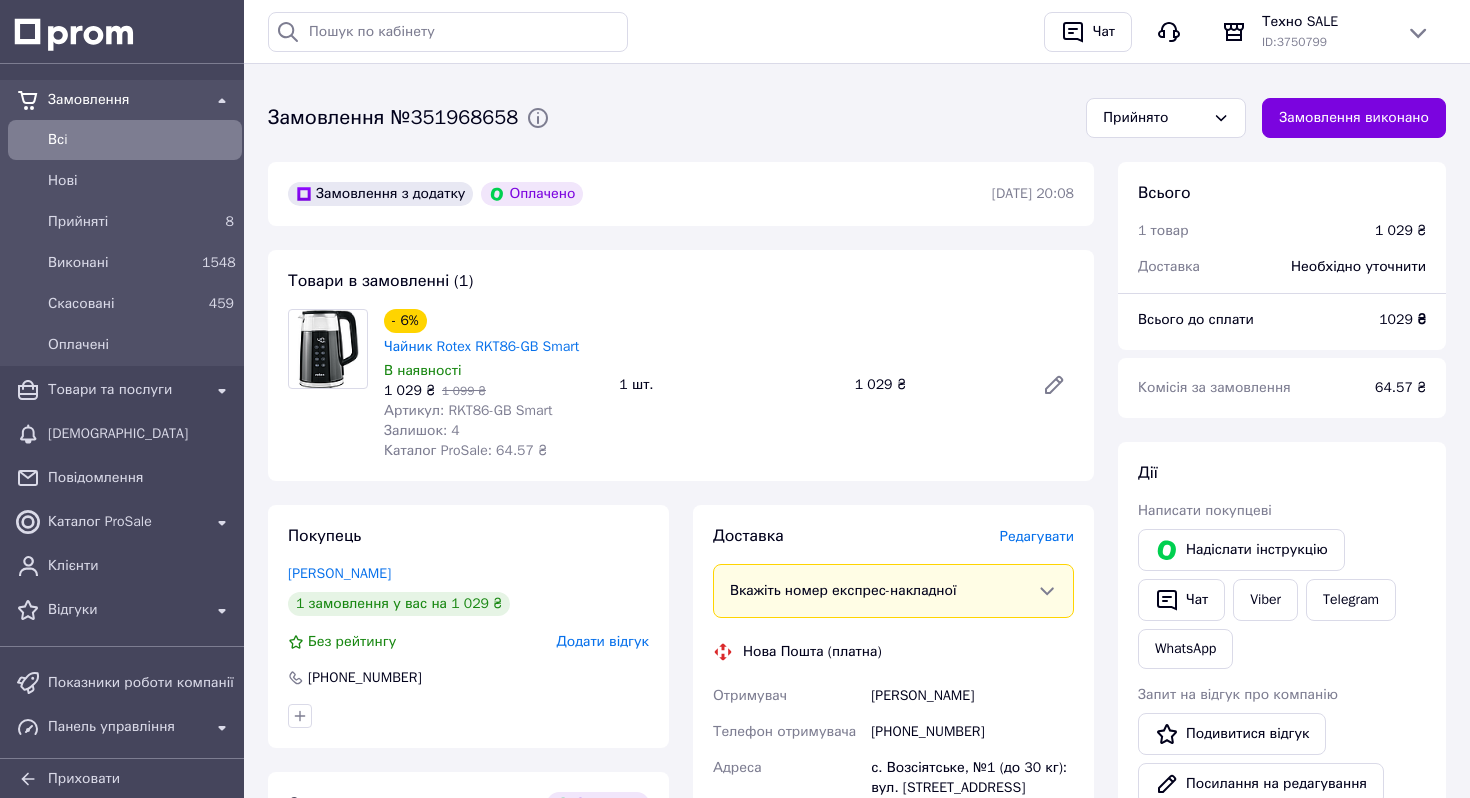 scroll, scrollTop: 578, scrollLeft: 0, axis: vertical 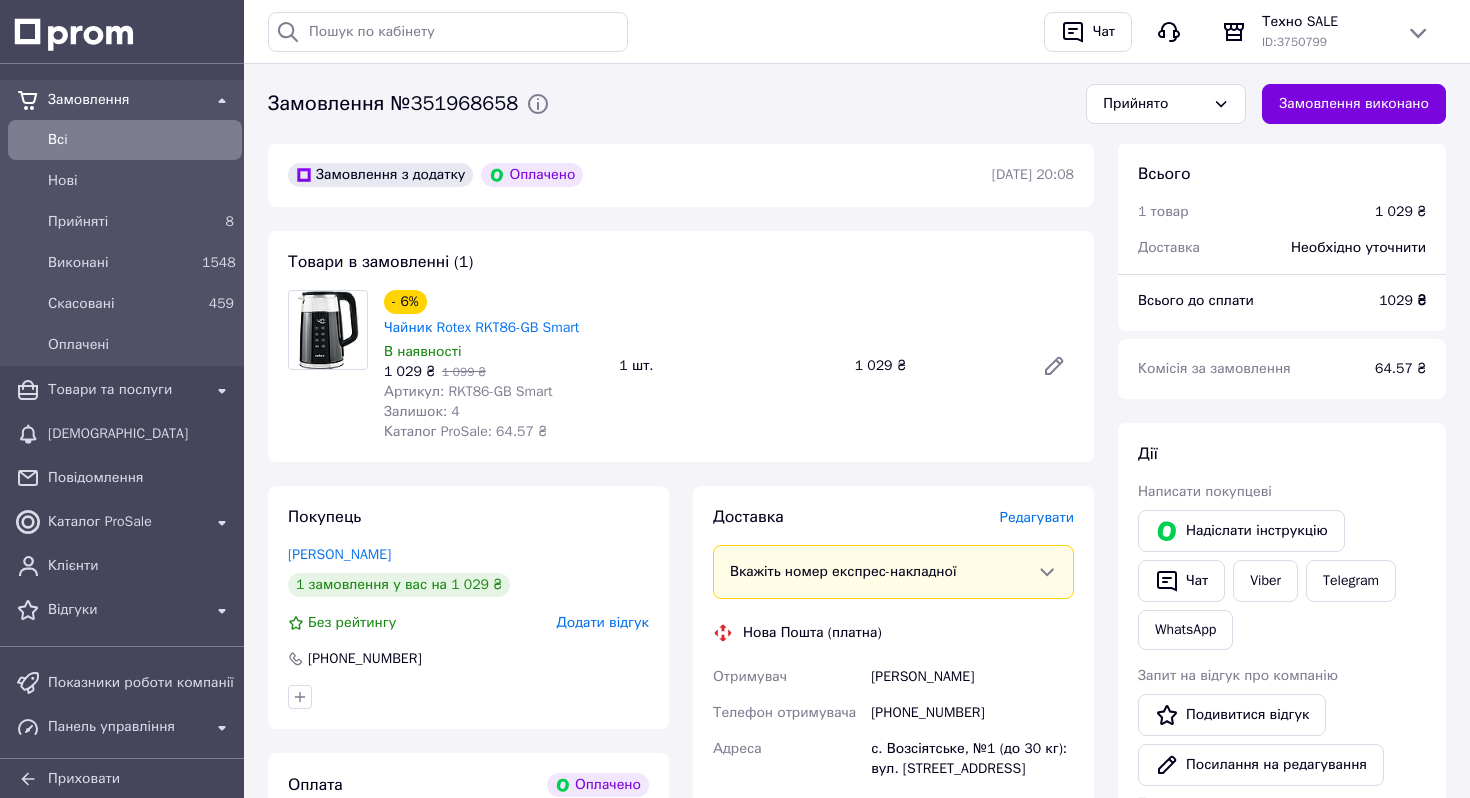 click on "Редагувати" at bounding box center [1037, 517] 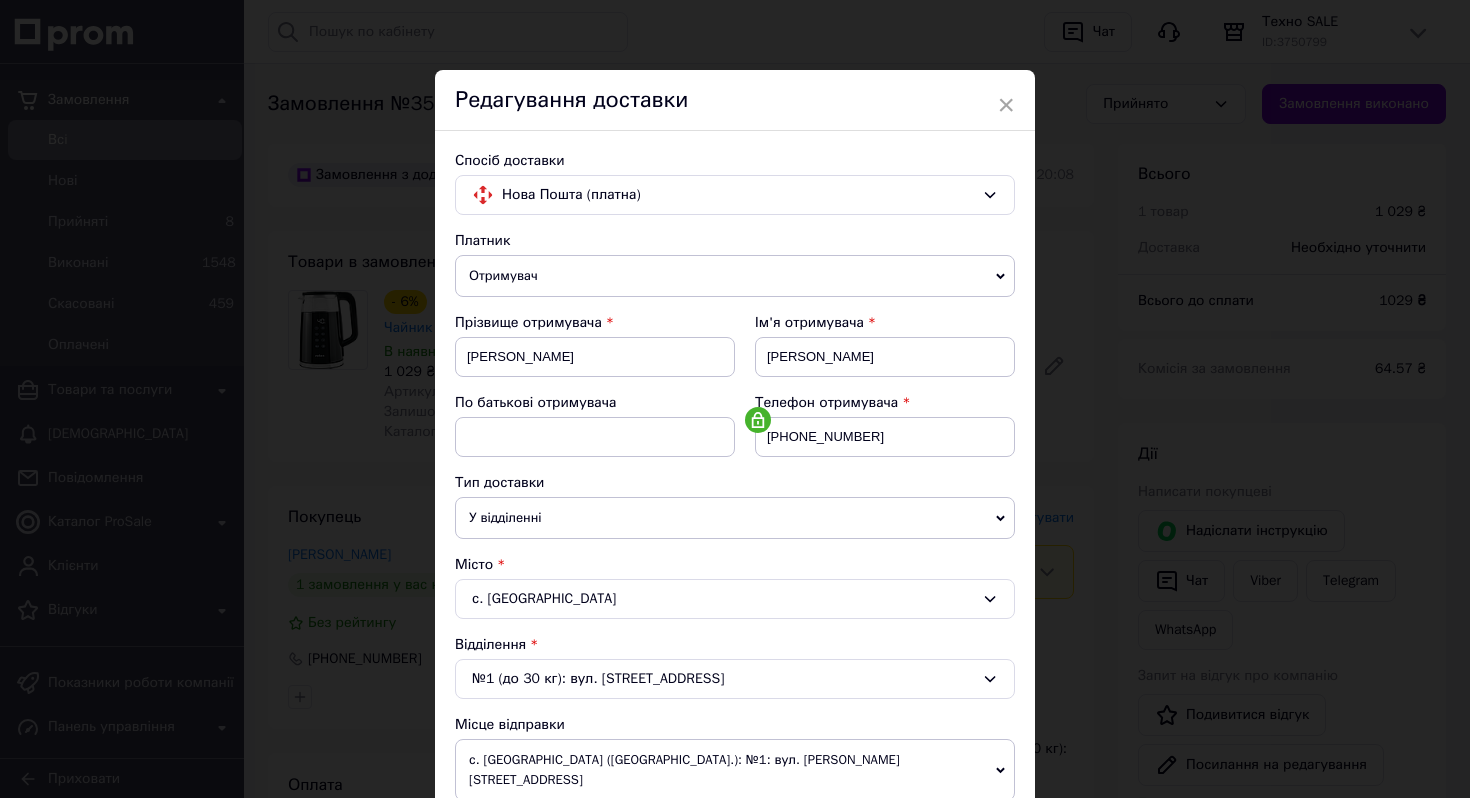 scroll, scrollTop: 550, scrollLeft: 0, axis: vertical 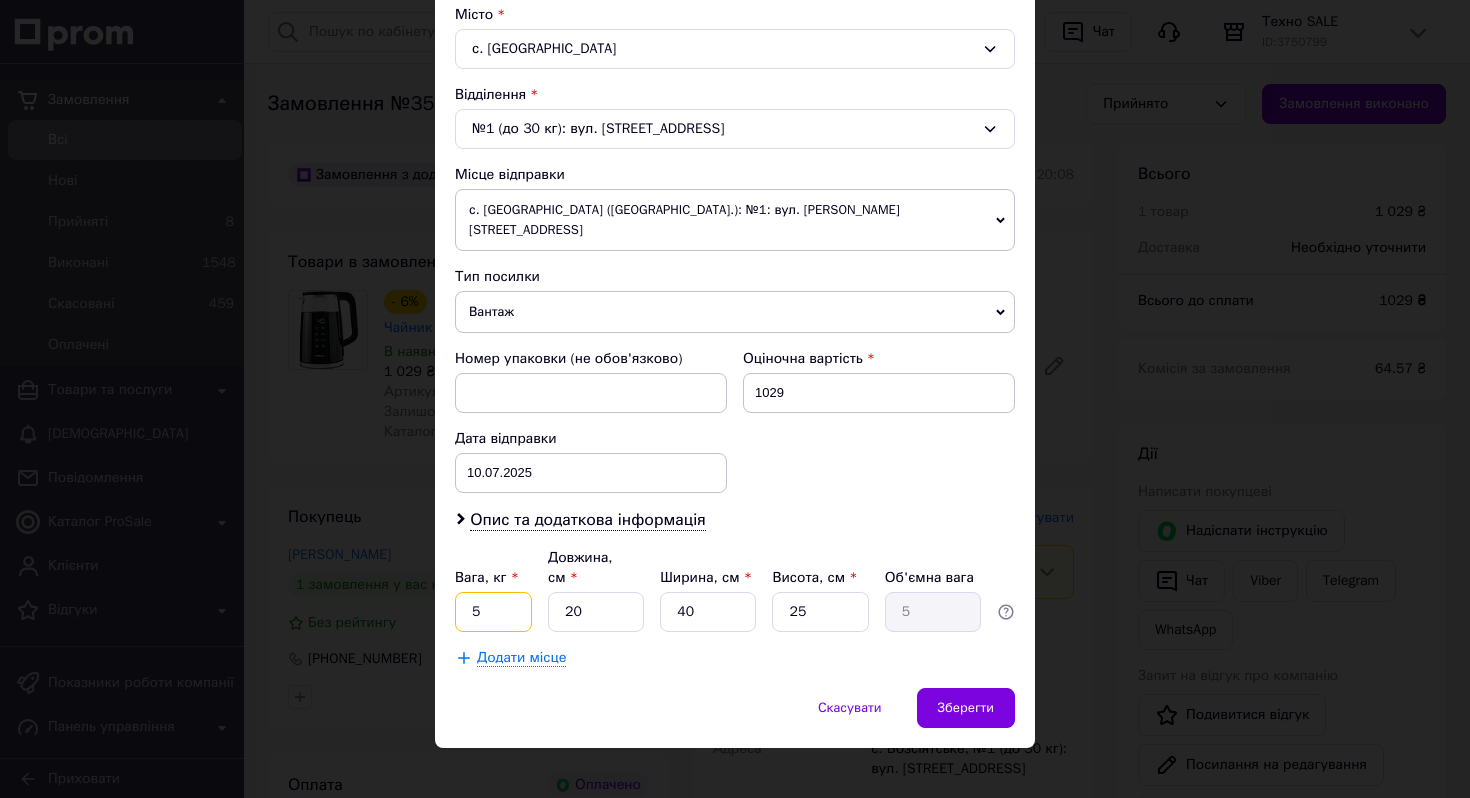 click on "5" at bounding box center (493, 612) 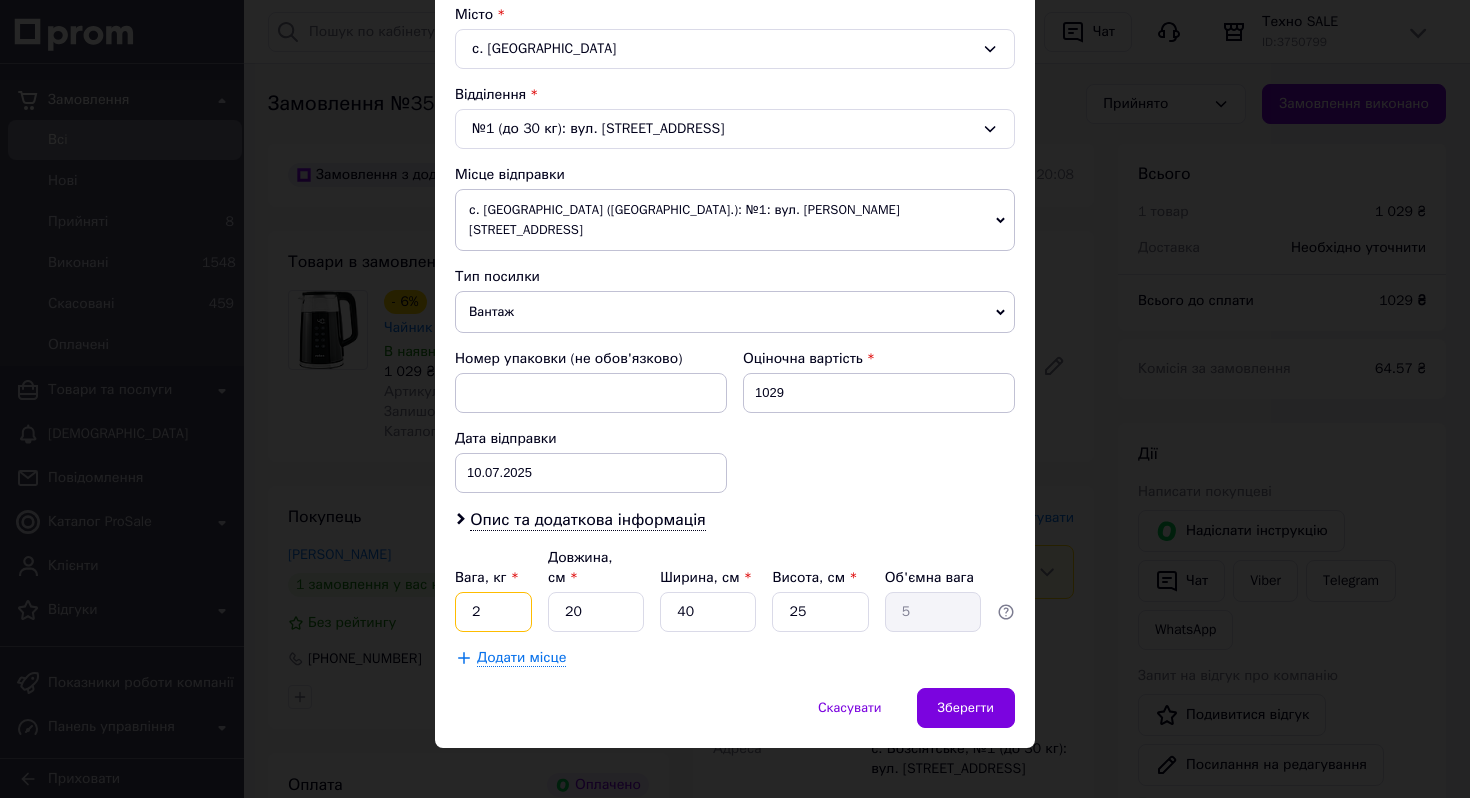 type on "2" 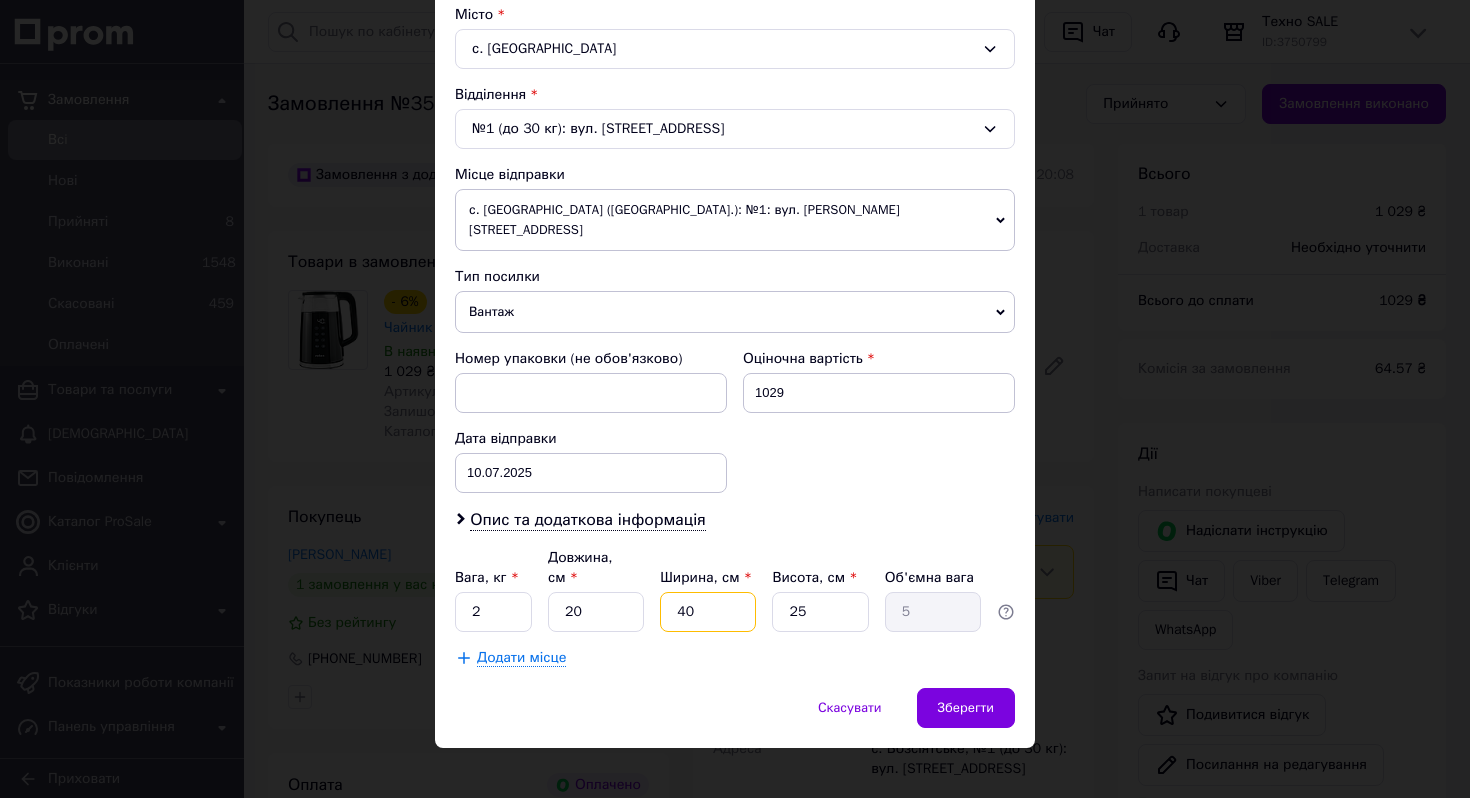 click on "40" at bounding box center (708, 612) 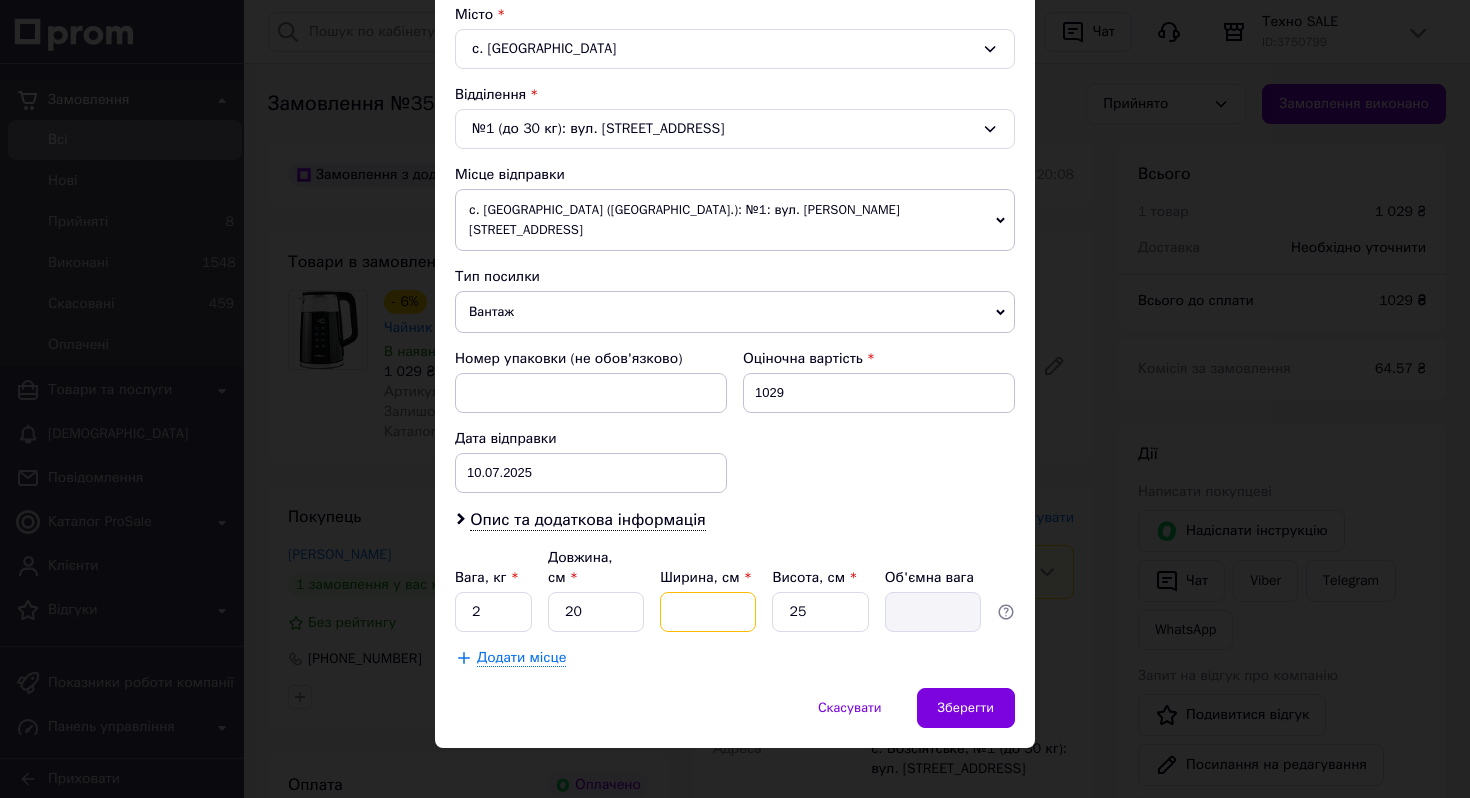 type on "1" 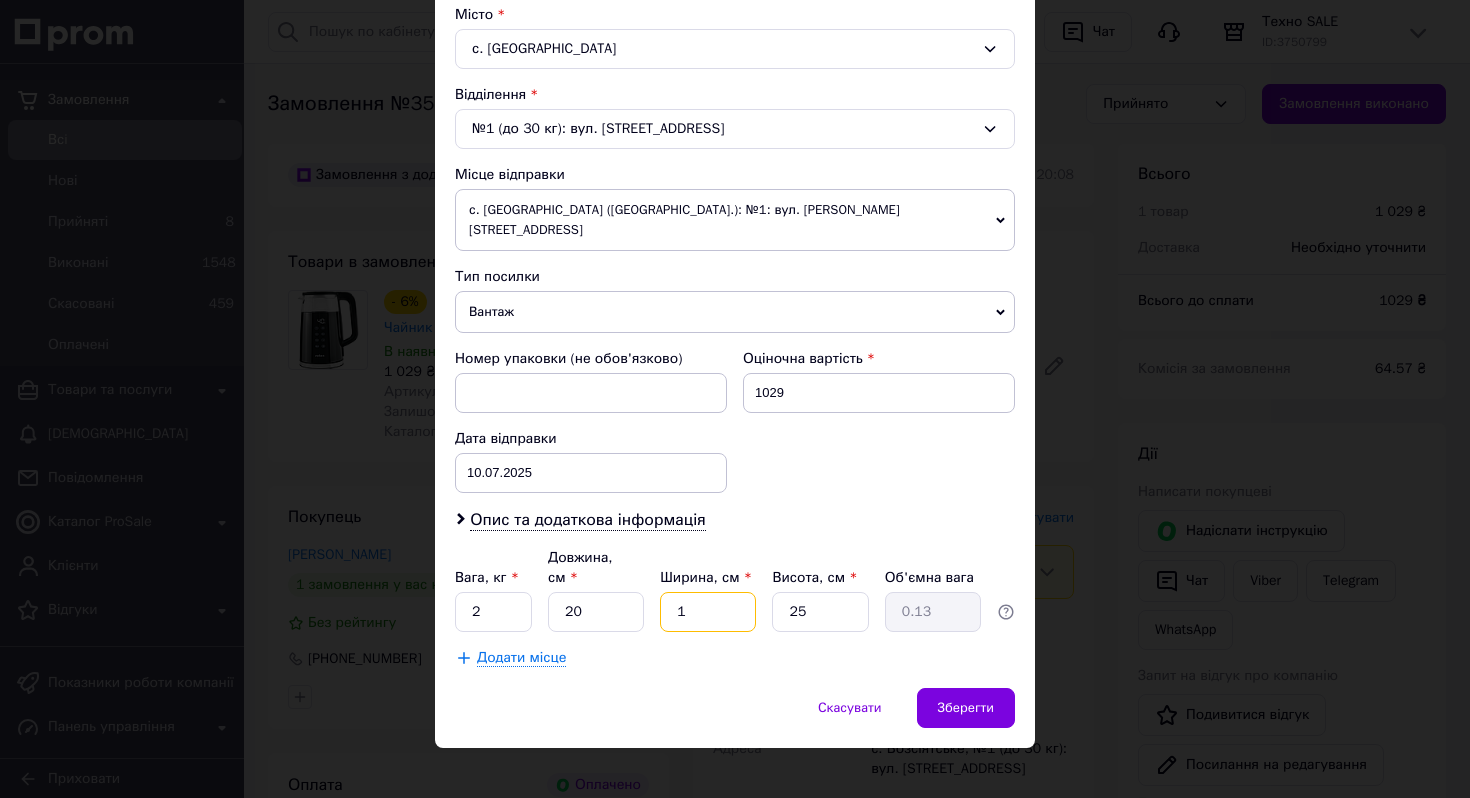 type on "10" 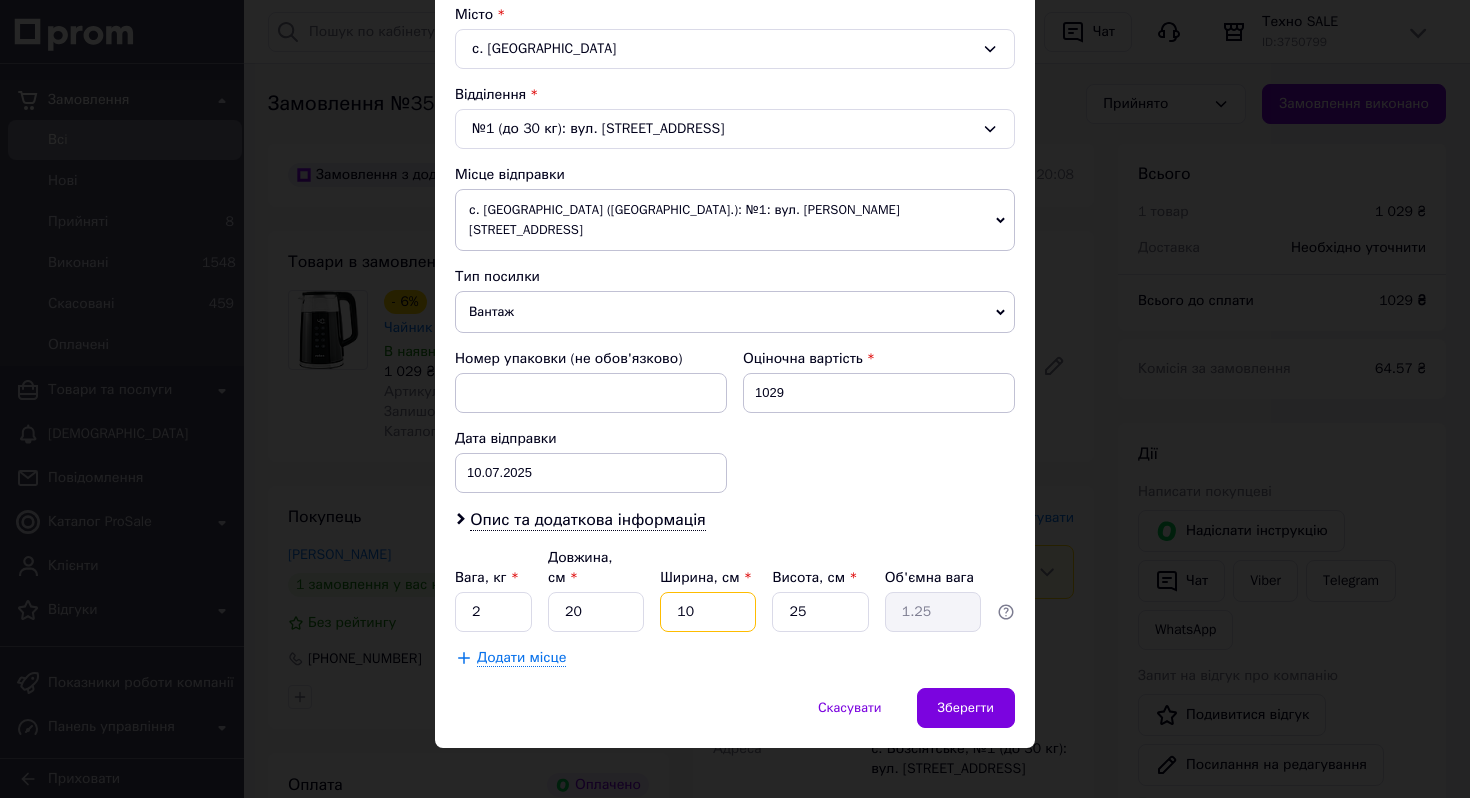 type on "10" 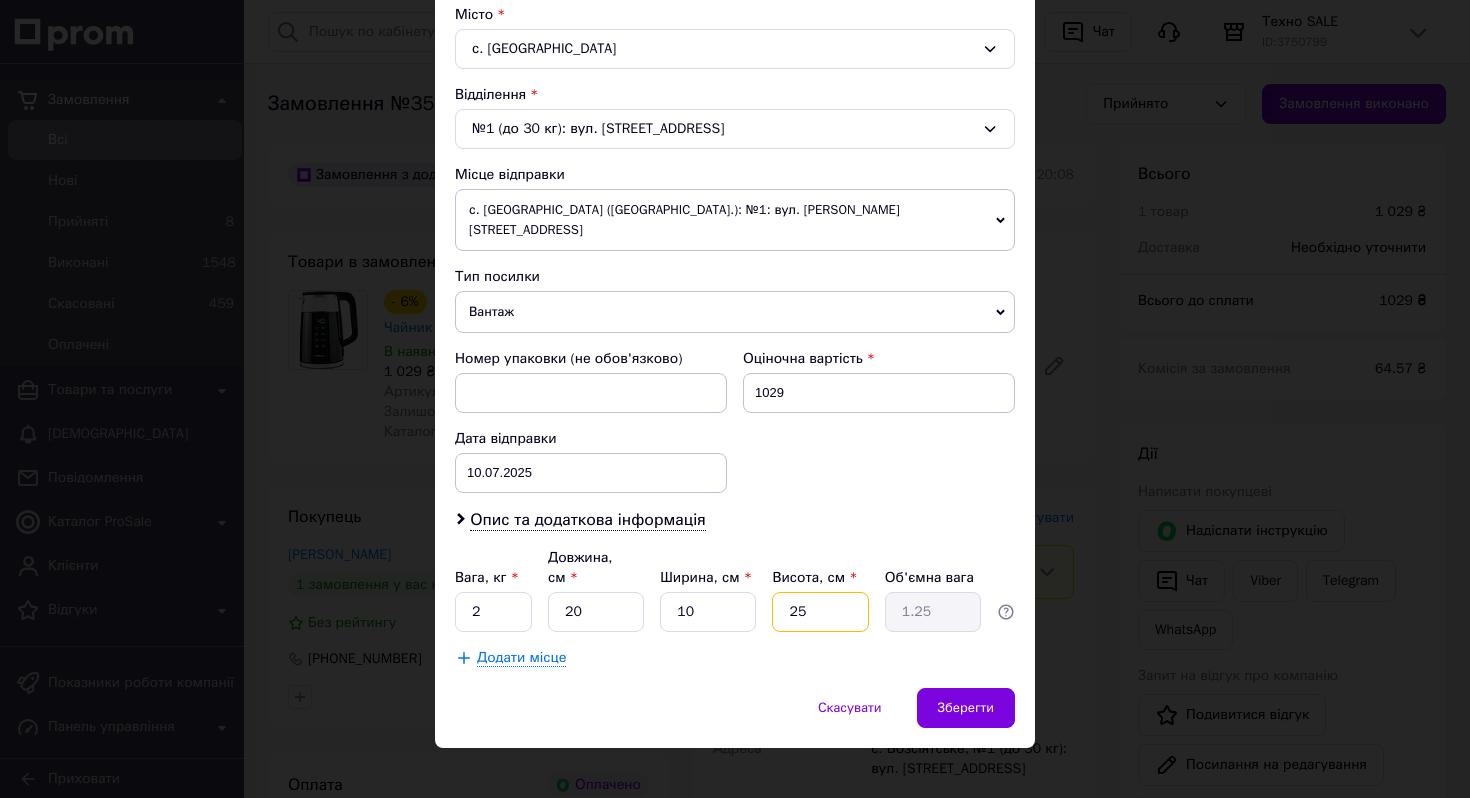 click on "25" at bounding box center (820, 612) 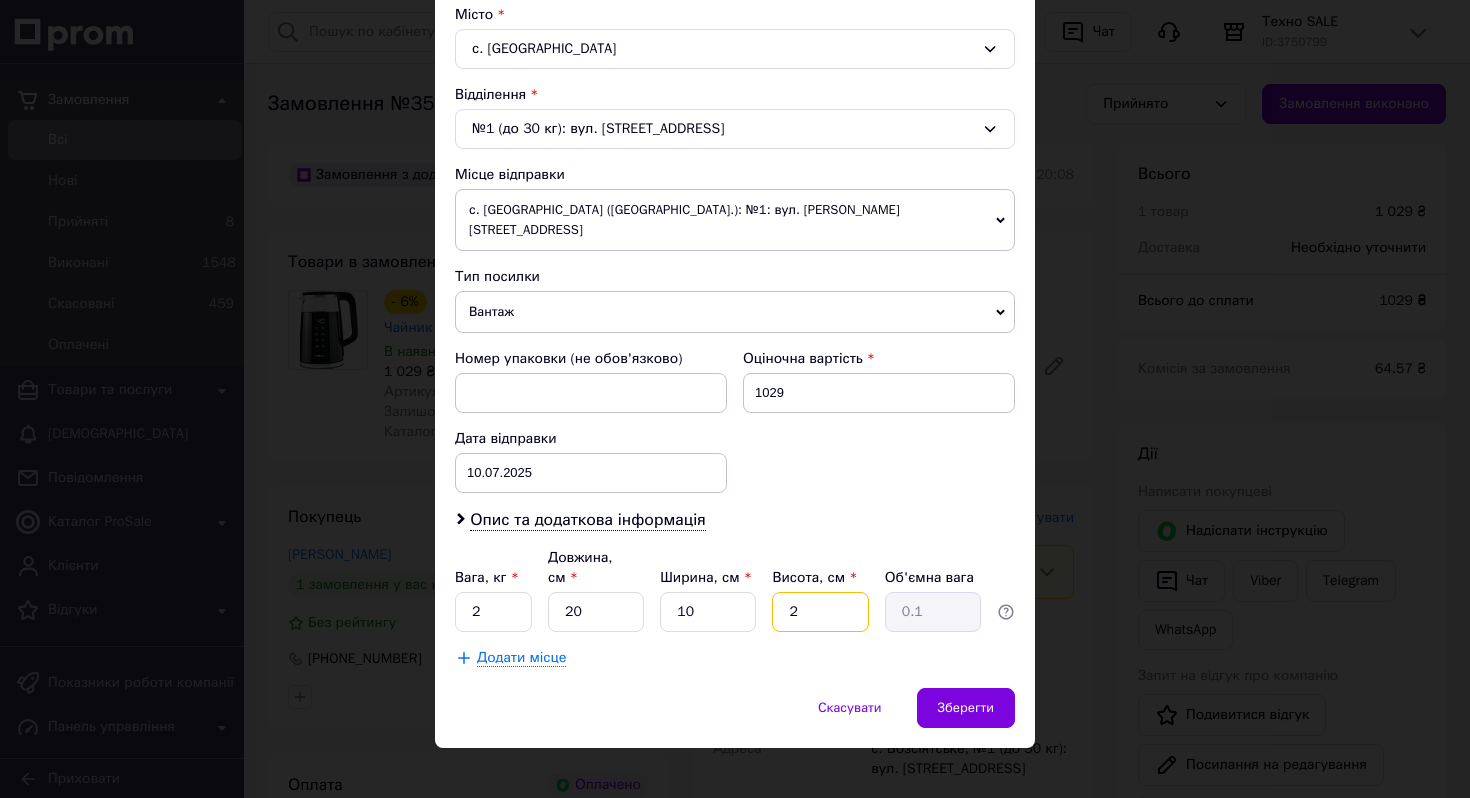type on "20" 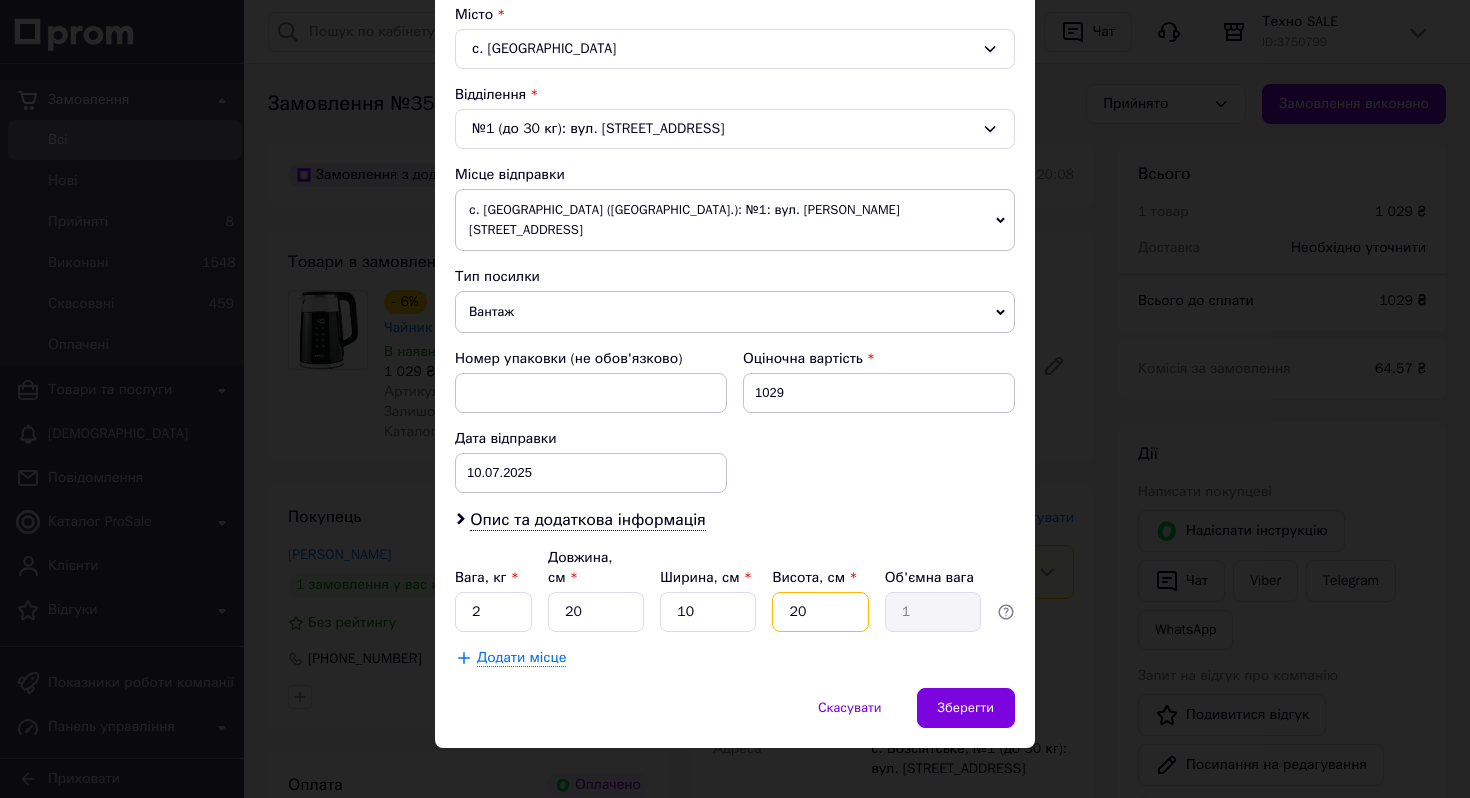 type on "20" 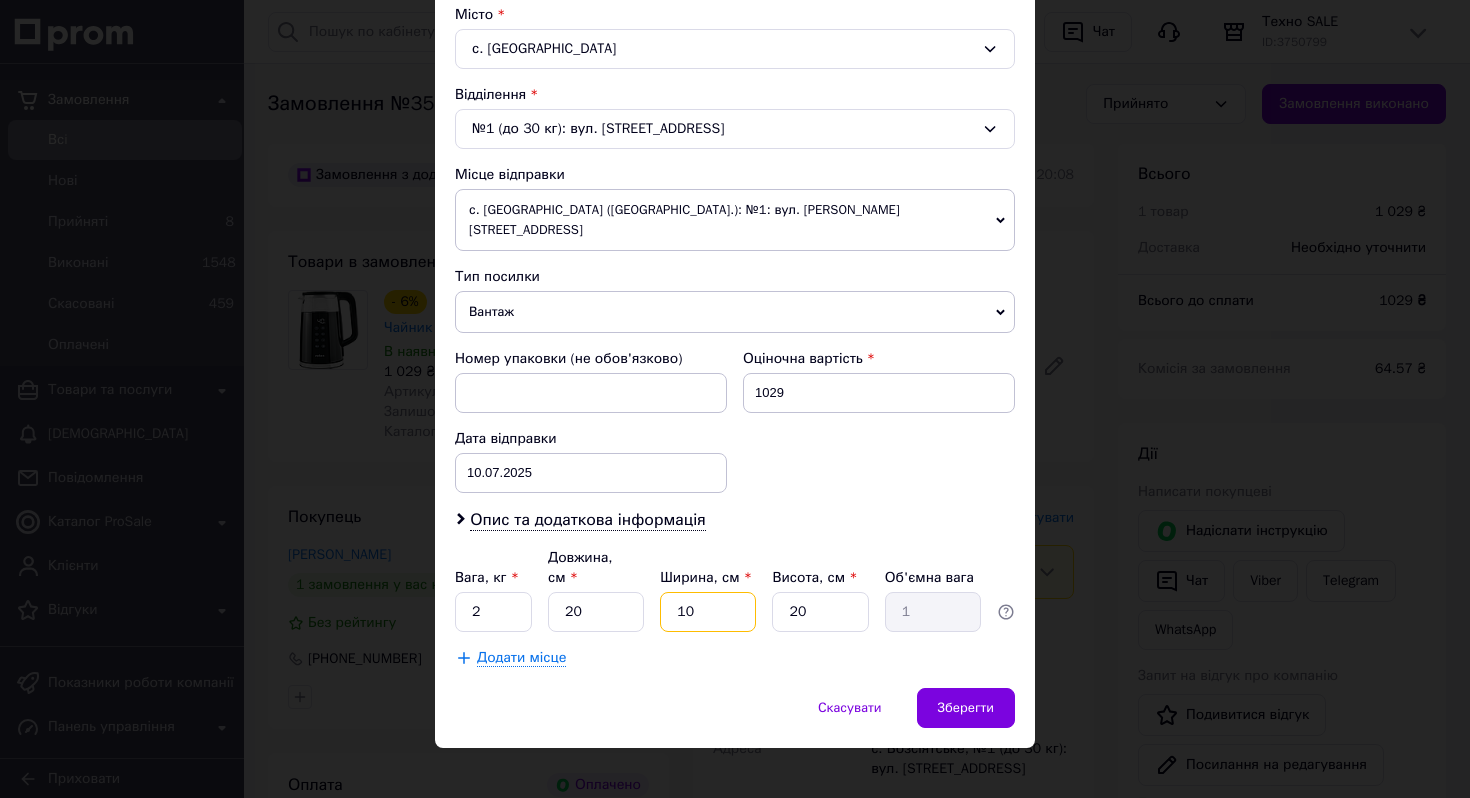 click on "10" at bounding box center [708, 612] 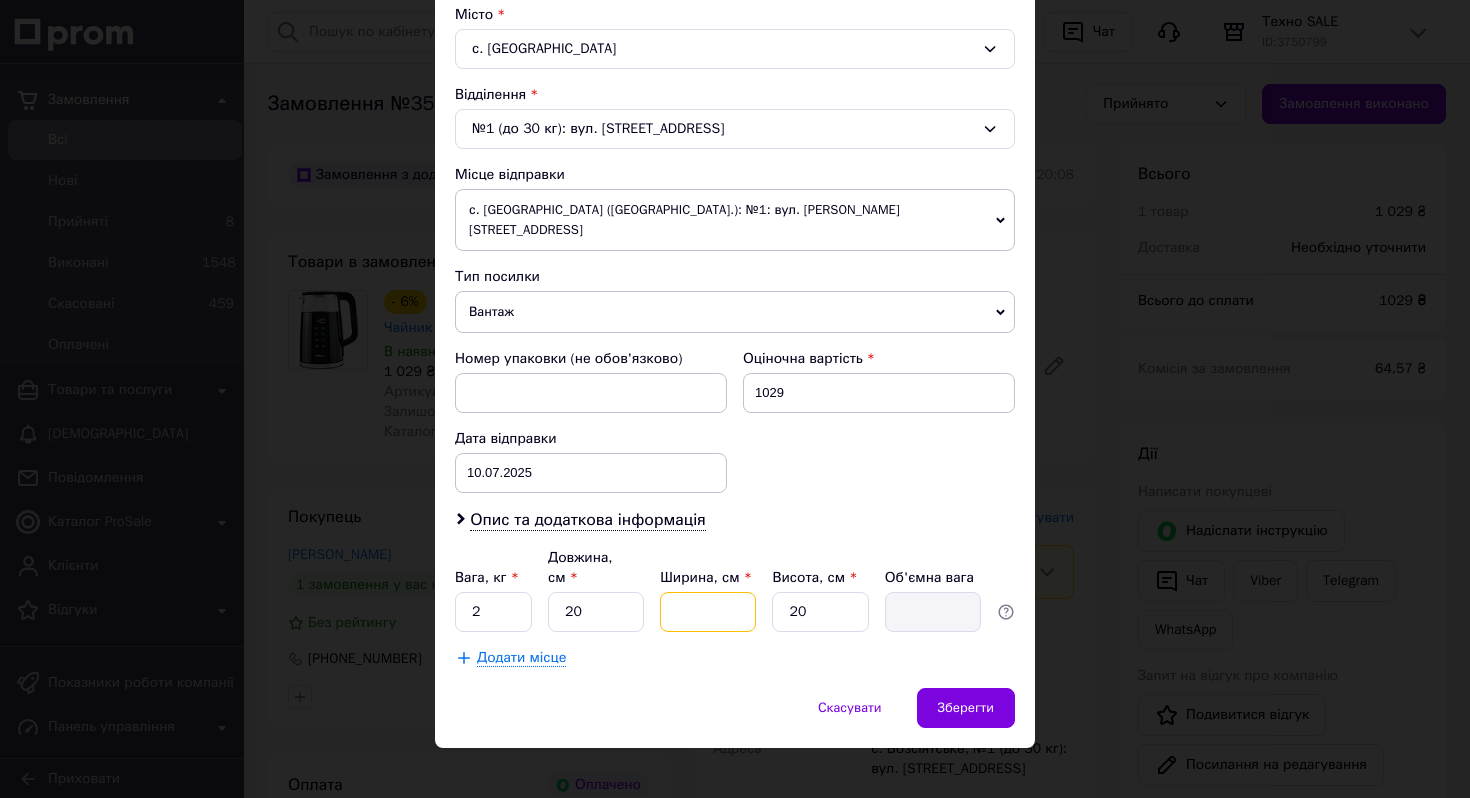 type on "2" 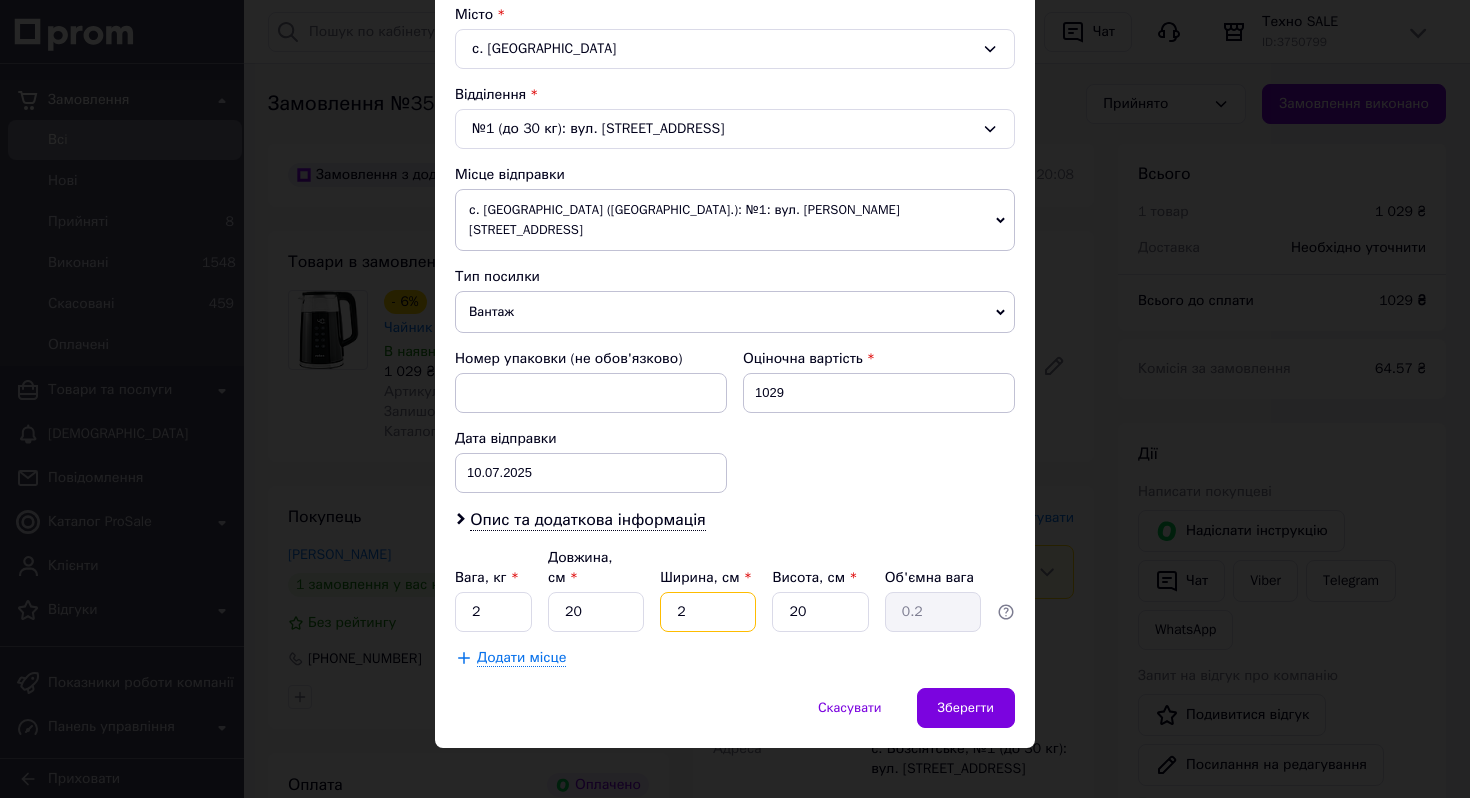type on "20" 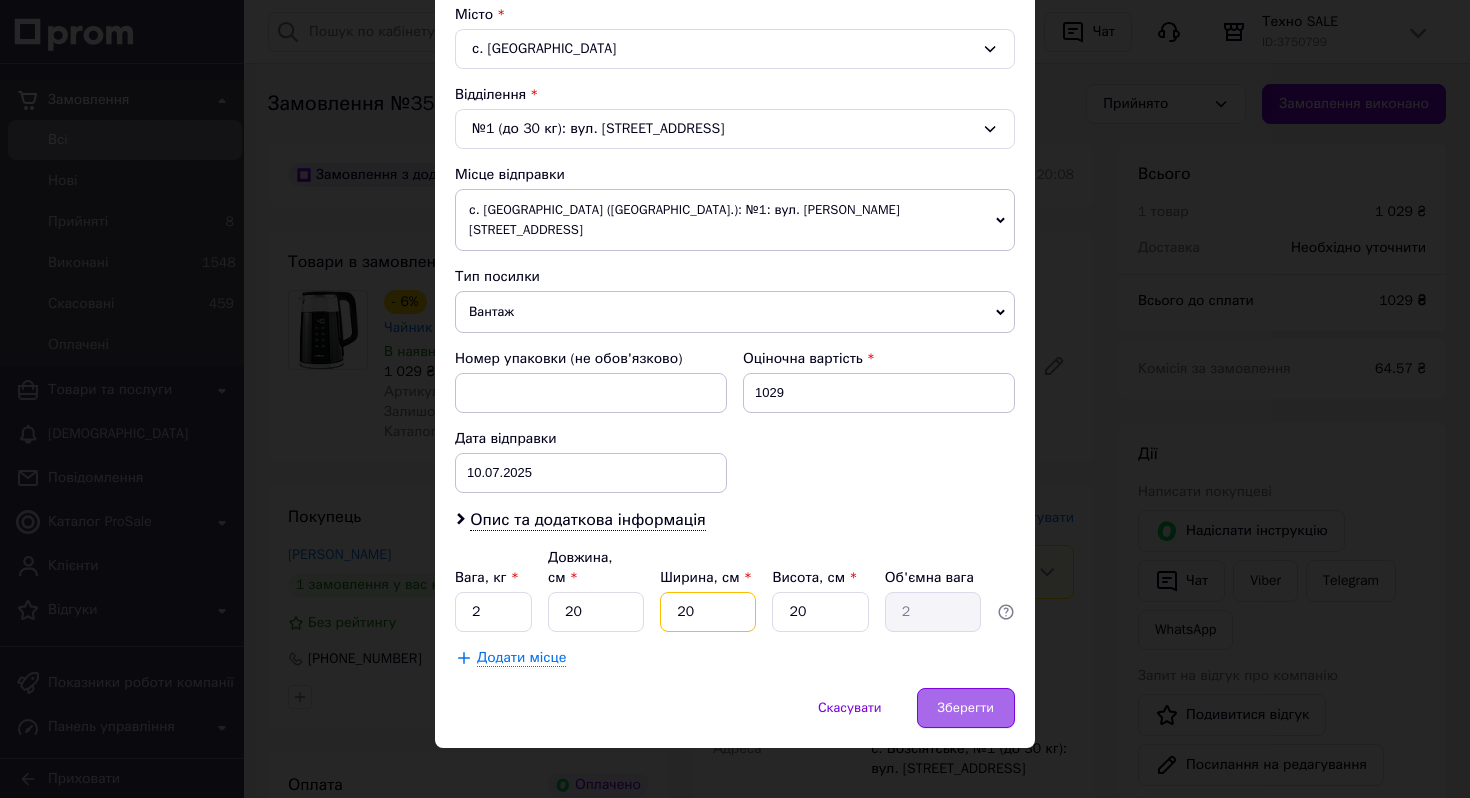 type on "20" 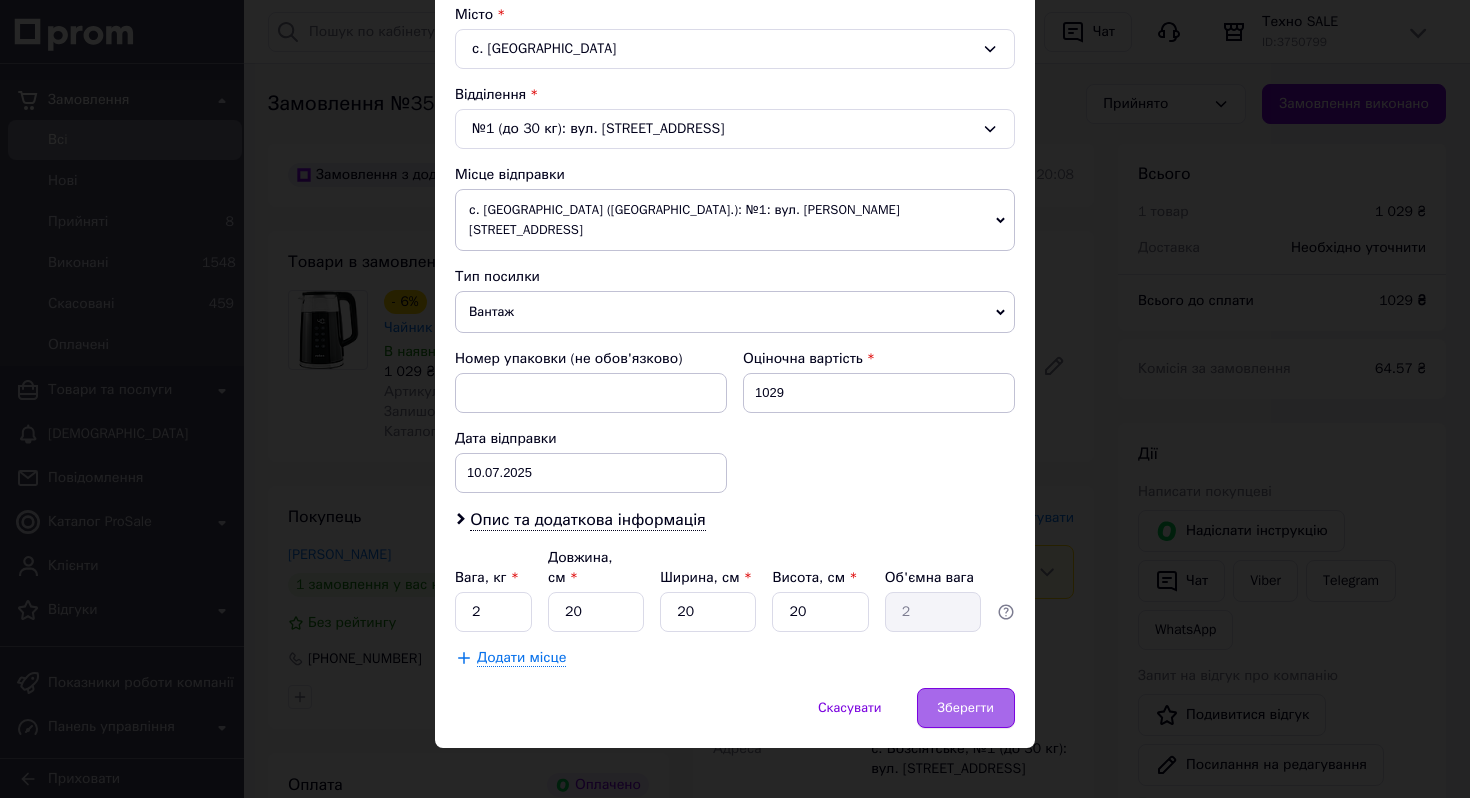 click on "Зберегти" at bounding box center (966, 708) 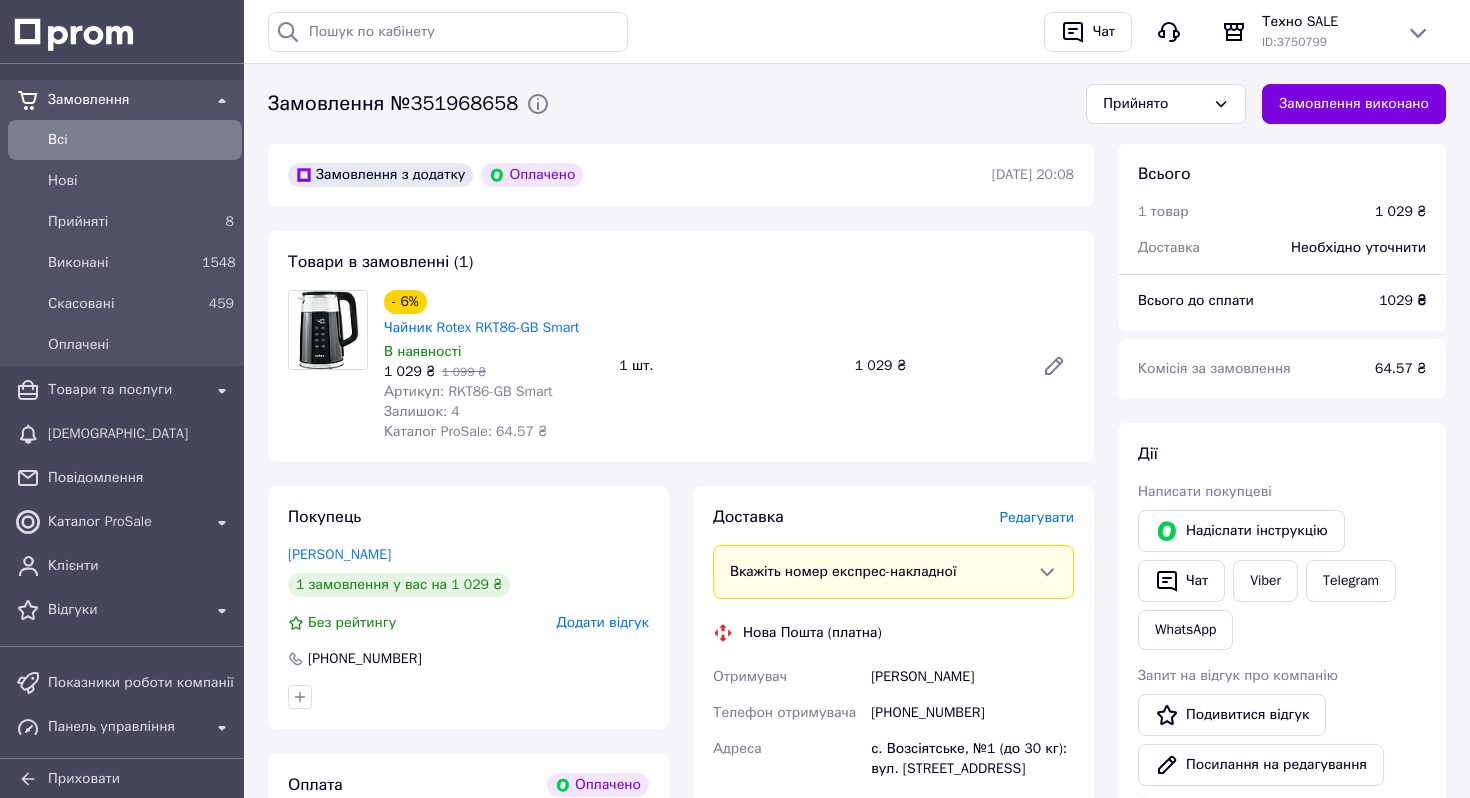 scroll, scrollTop: 1289, scrollLeft: 0, axis: vertical 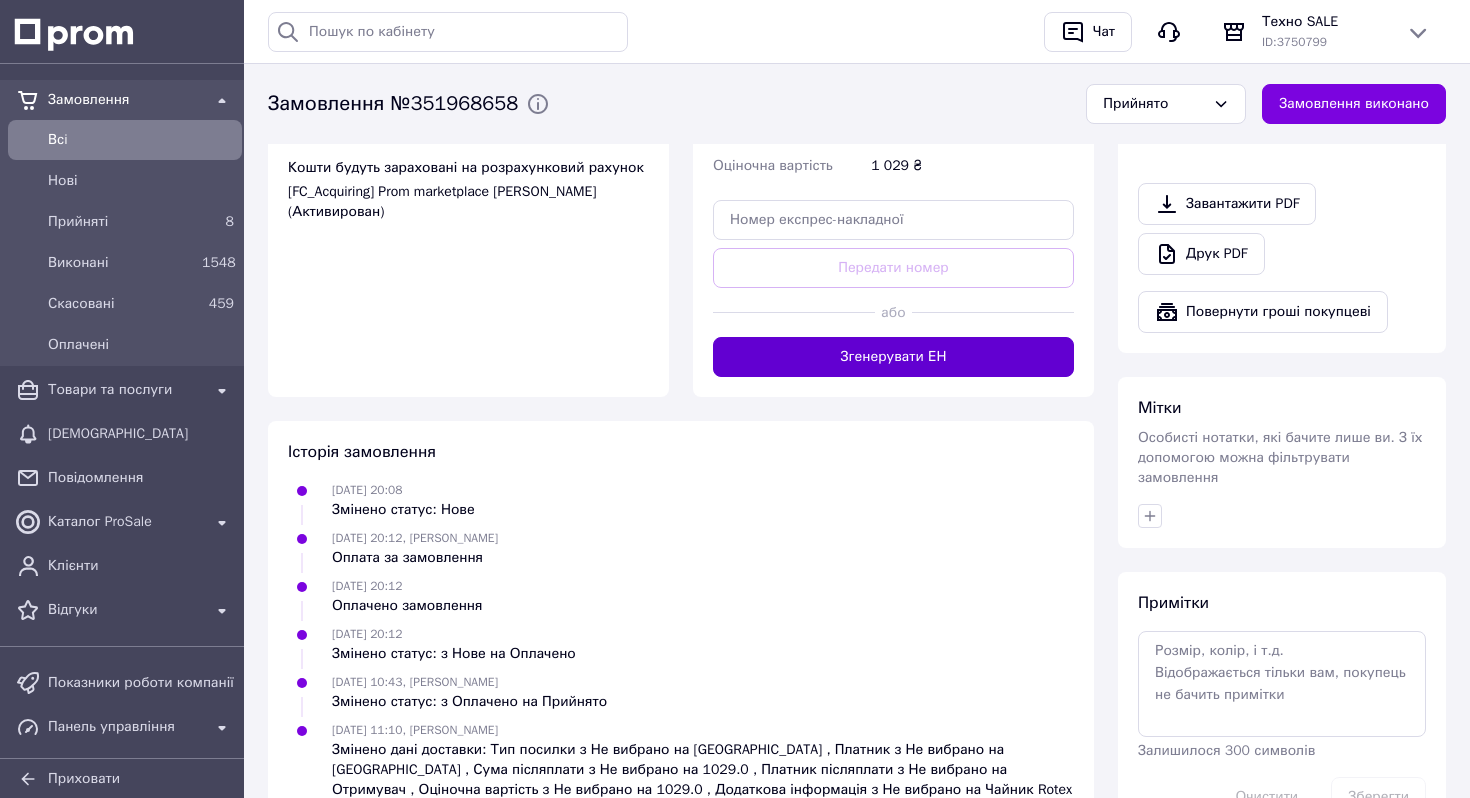 click on "Згенерувати ЕН" at bounding box center (893, 357) 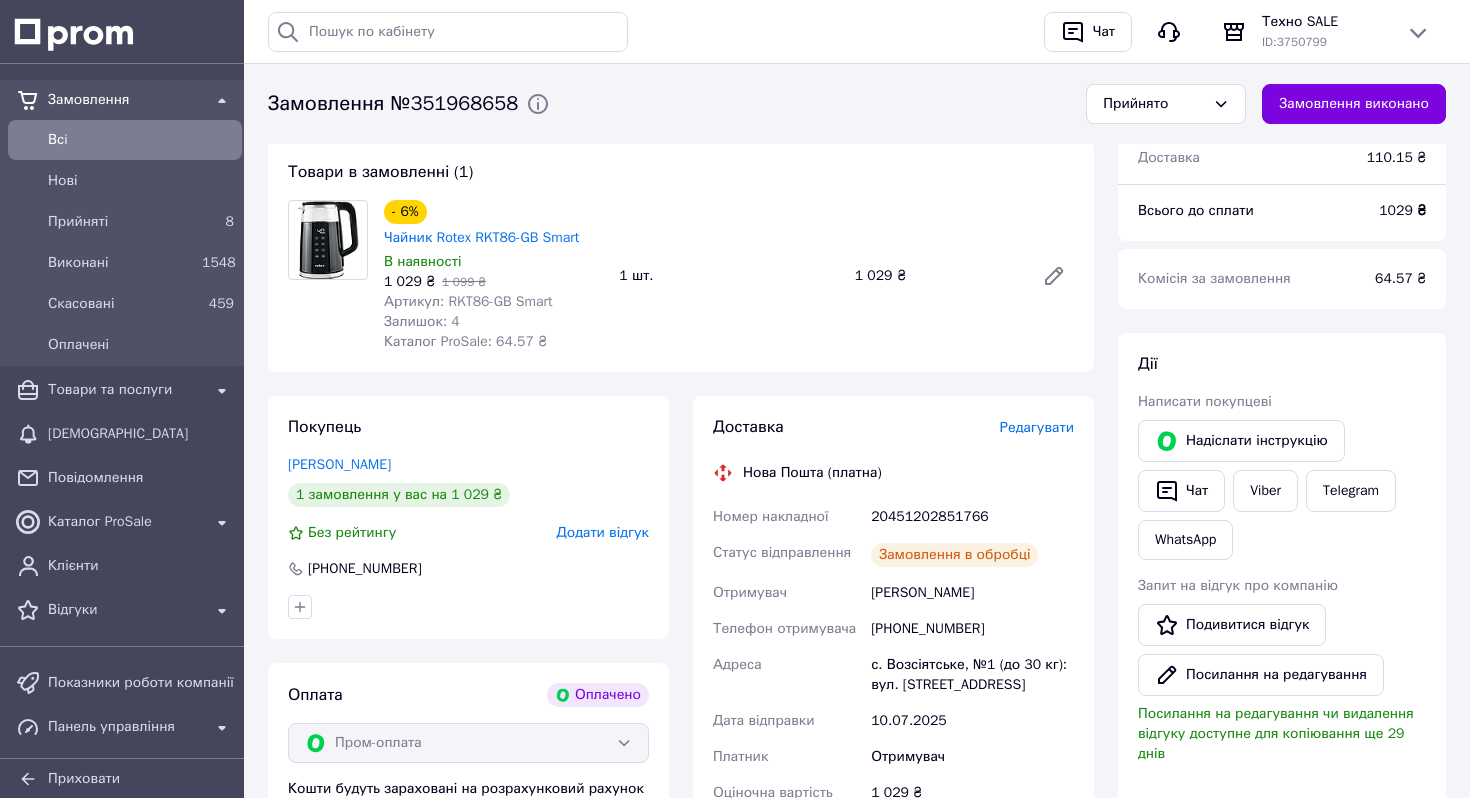 scroll, scrollTop: 622, scrollLeft: 0, axis: vertical 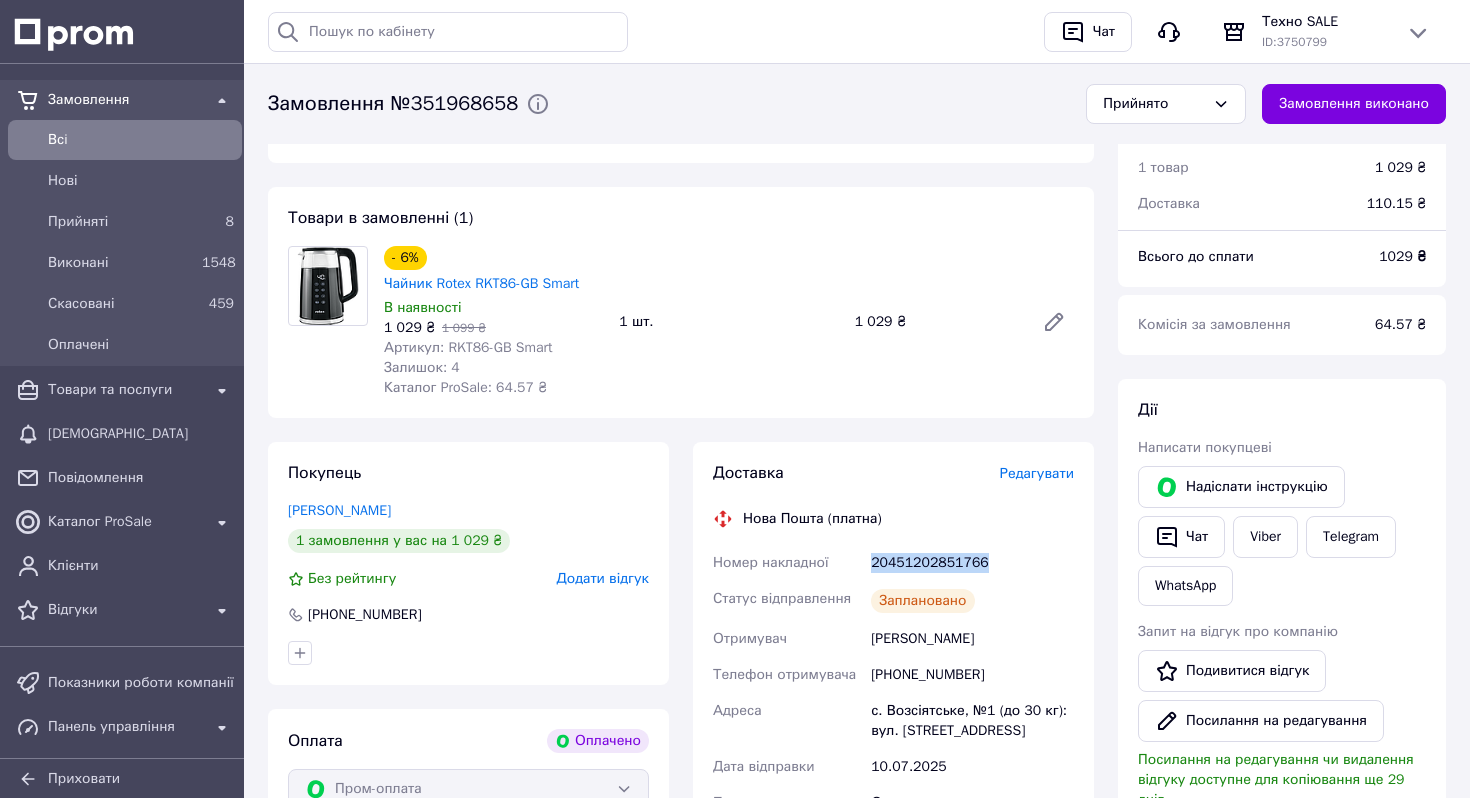 drag, startPoint x: 994, startPoint y: 555, endPoint x: 859, endPoint y: 559, distance: 135.05925 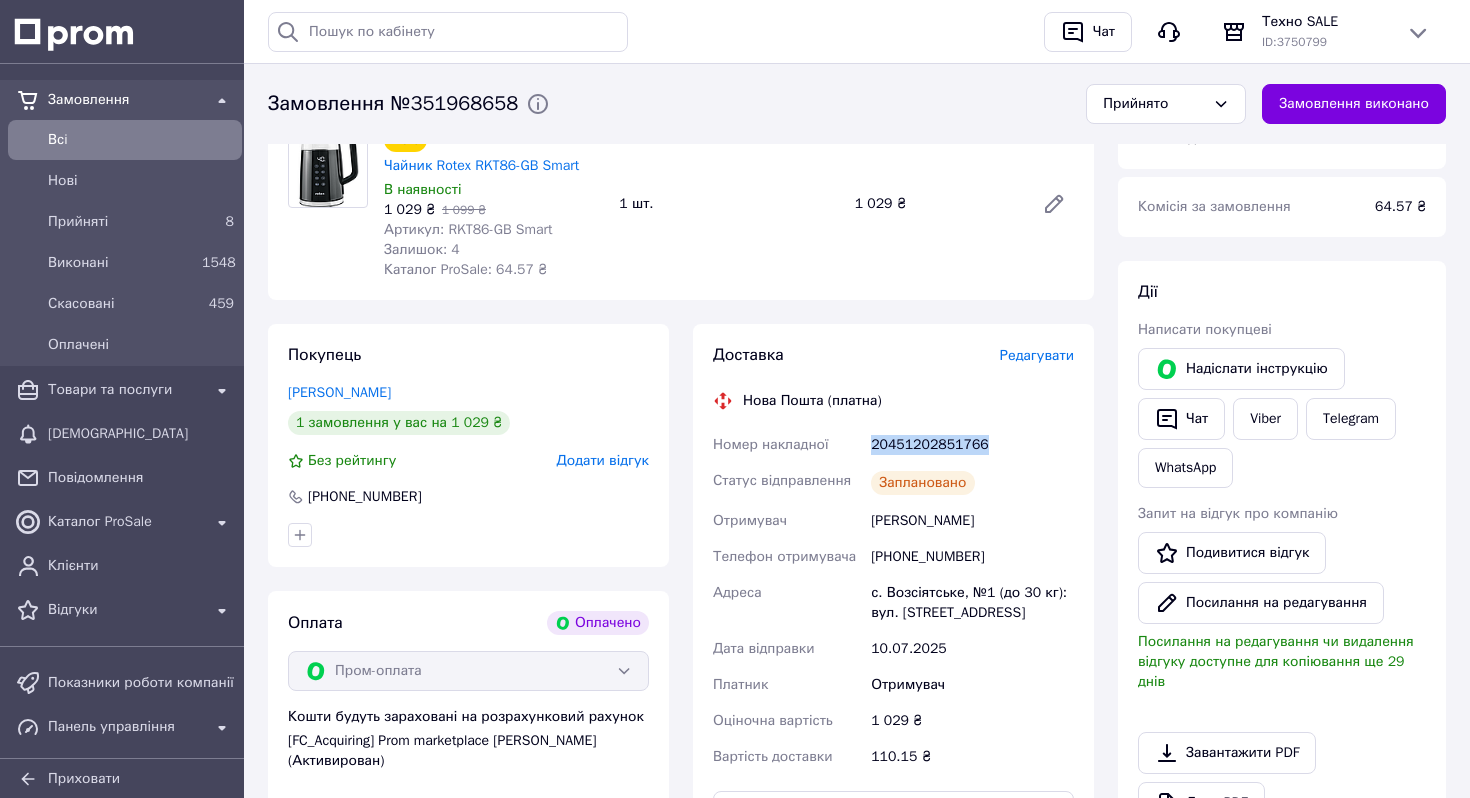 scroll, scrollTop: 547, scrollLeft: 0, axis: vertical 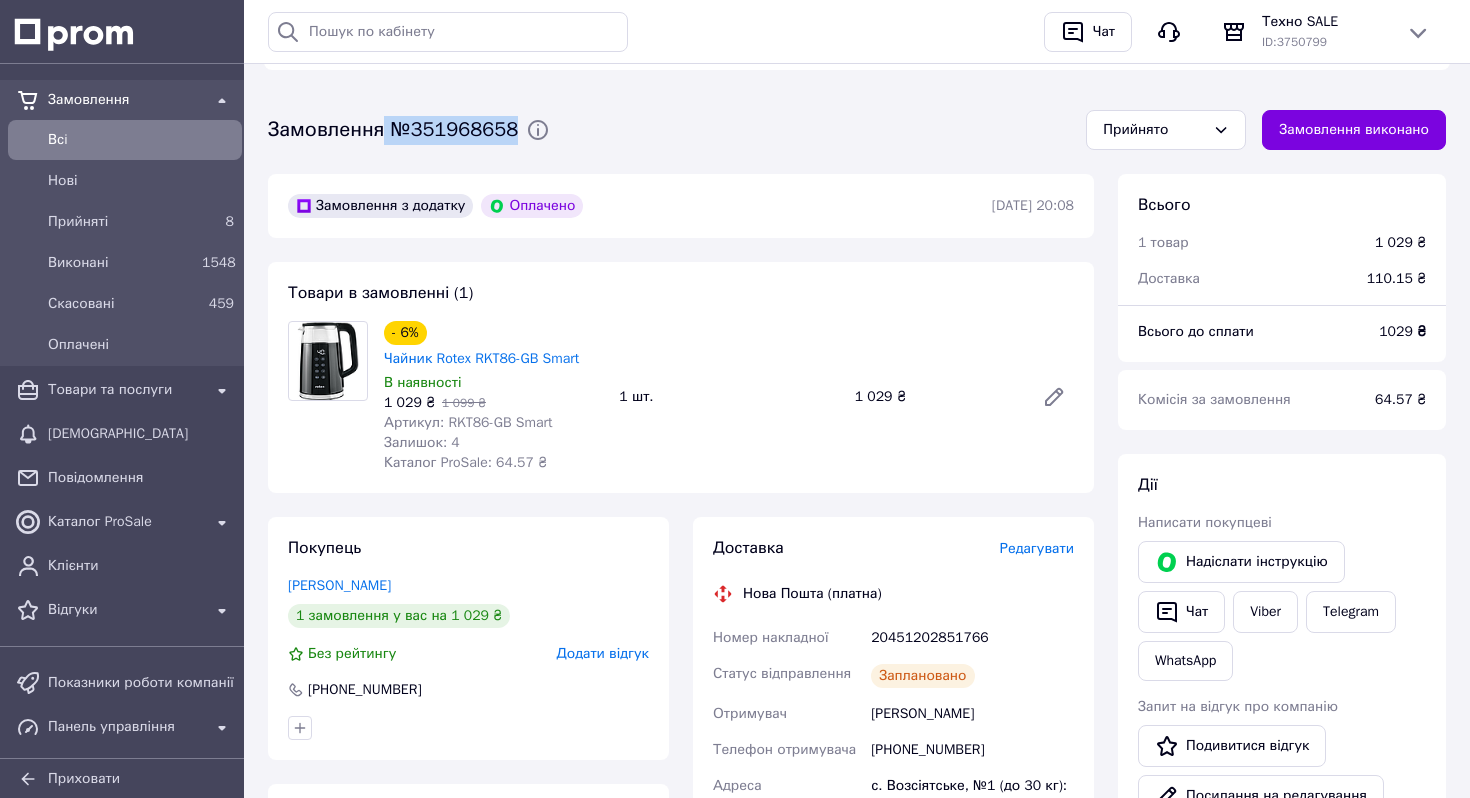 drag, startPoint x: 388, startPoint y: 126, endPoint x: 532, endPoint y: 127, distance: 144.00348 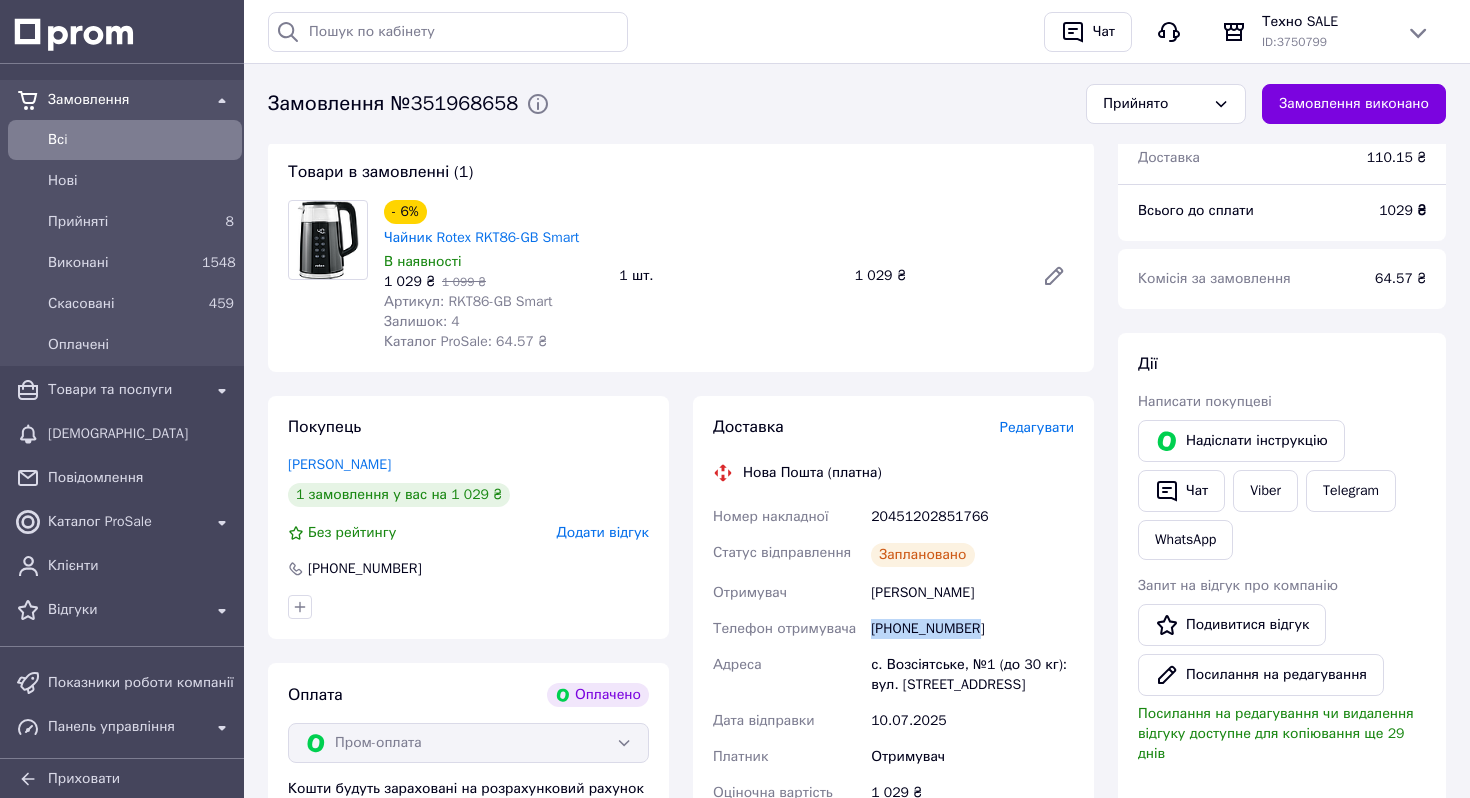 drag, startPoint x: 995, startPoint y: 635, endPoint x: 872, endPoint y: 634, distance: 123.00407 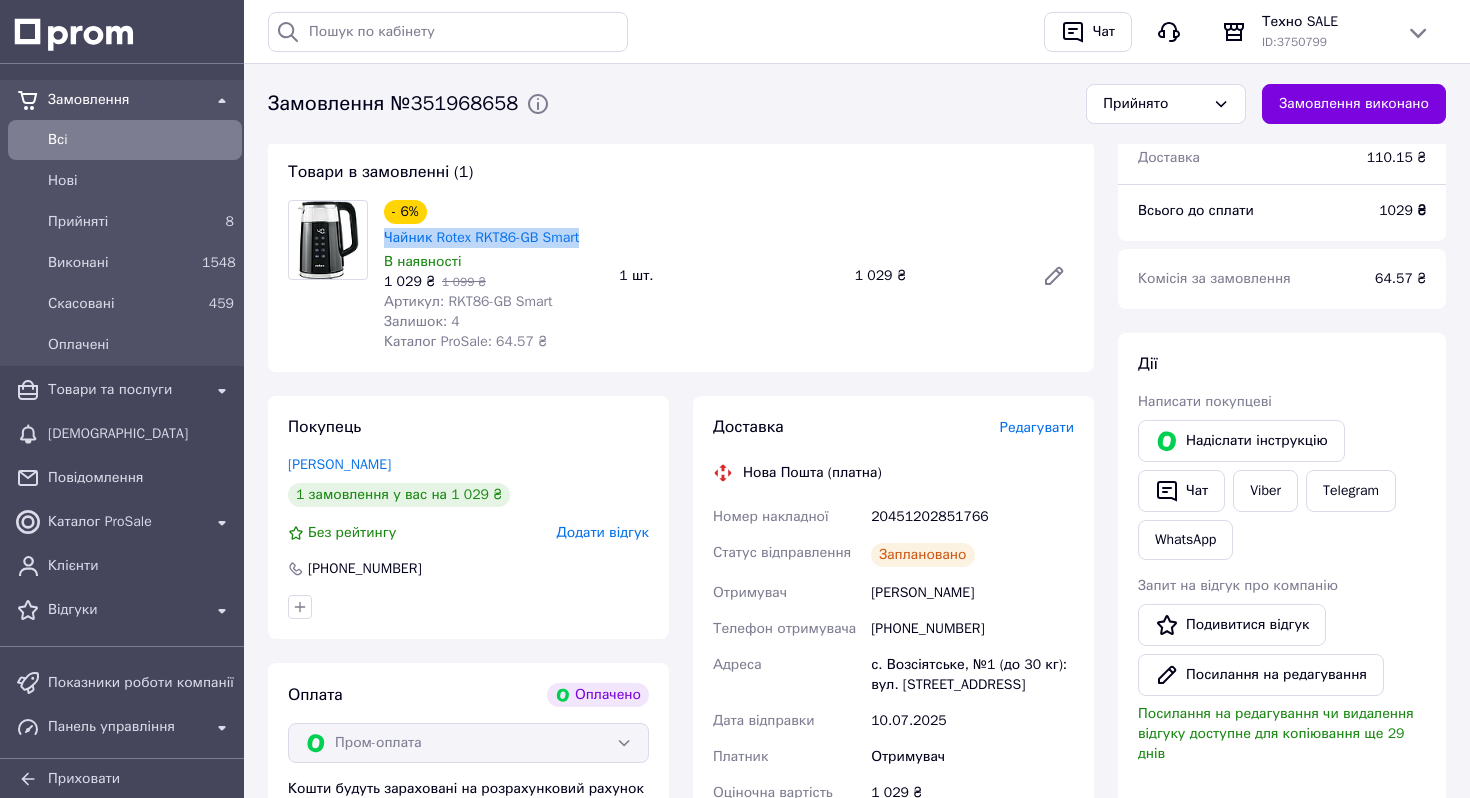 drag, startPoint x: 601, startPoint y: 239, endPoint x: 383, endPoint y: 231, distance: 218.14674 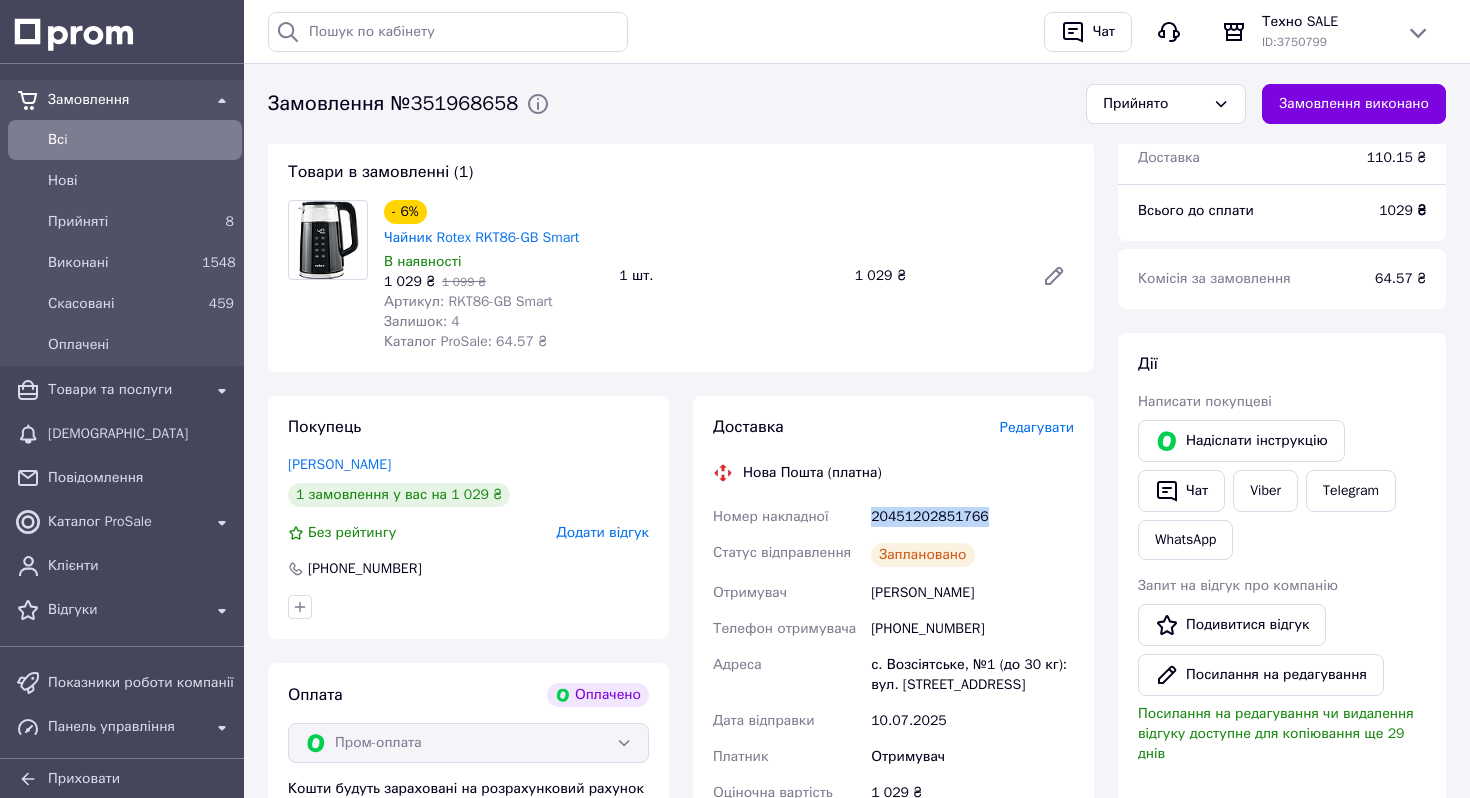 drag, startPoint x: 964, startPoint y: 519, endPoint x: 862, endPoint y: 518, distance: 102.0049 